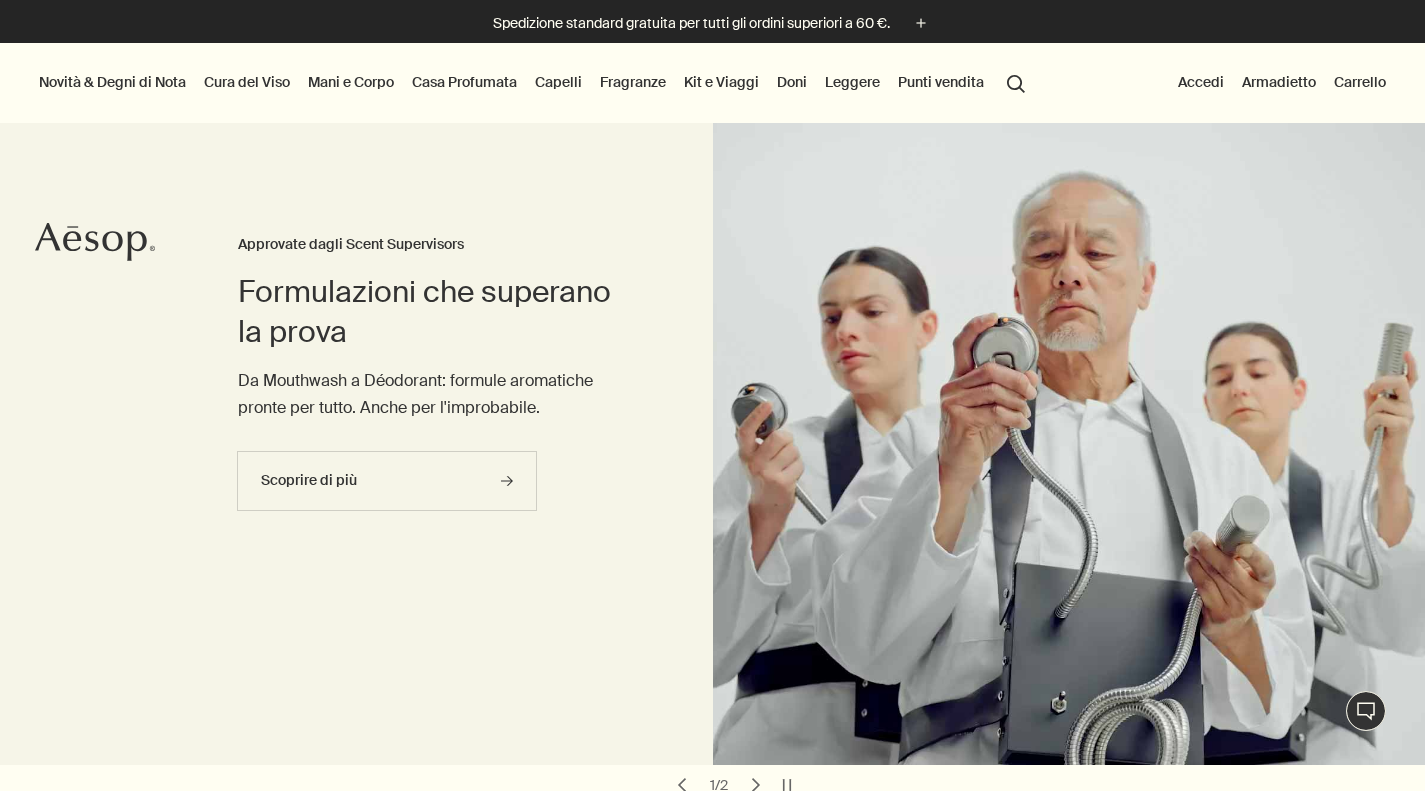 scroll, scrollTop: 0, scrollLeft: 0, axis: both 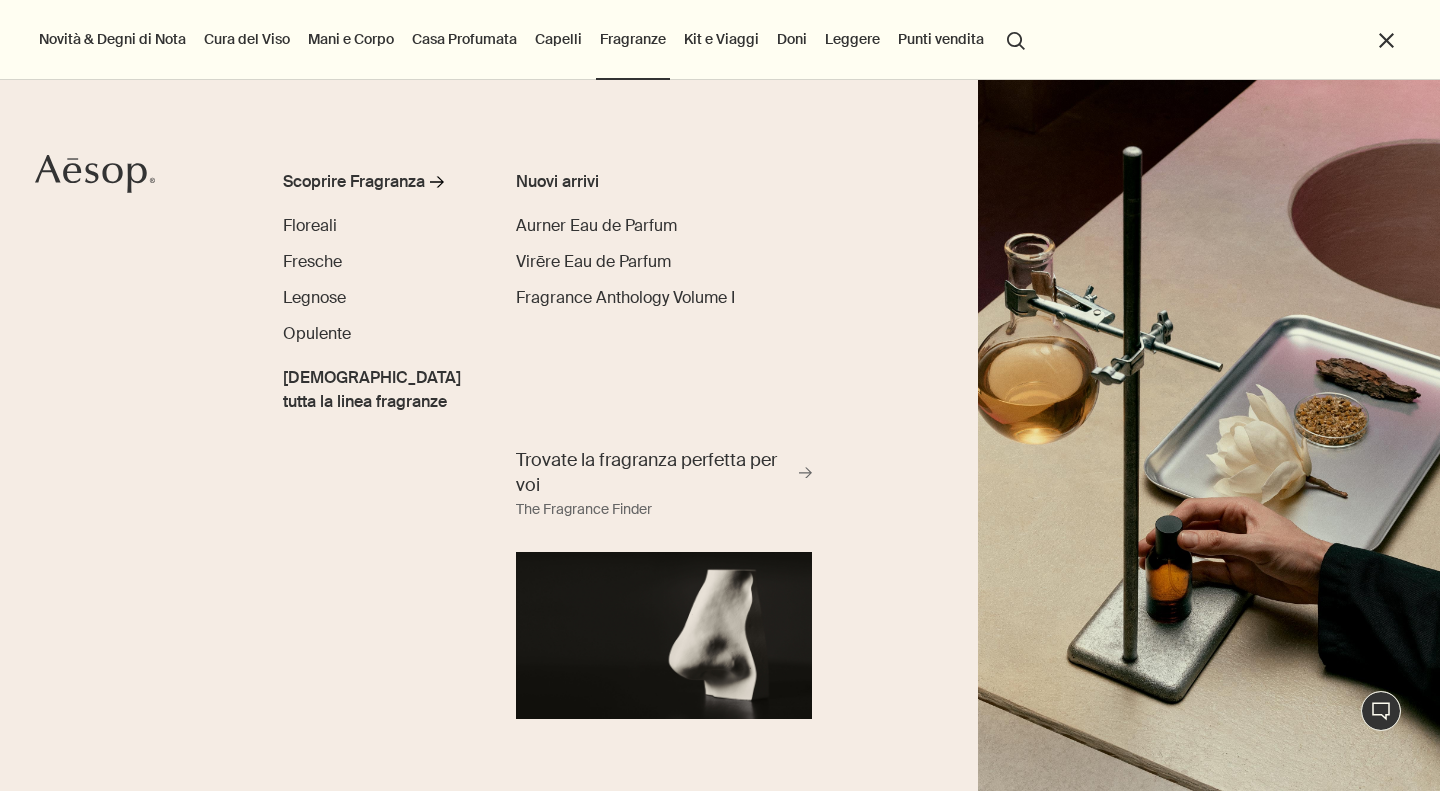 click on "Legnose" at bounding box center (314, 297) 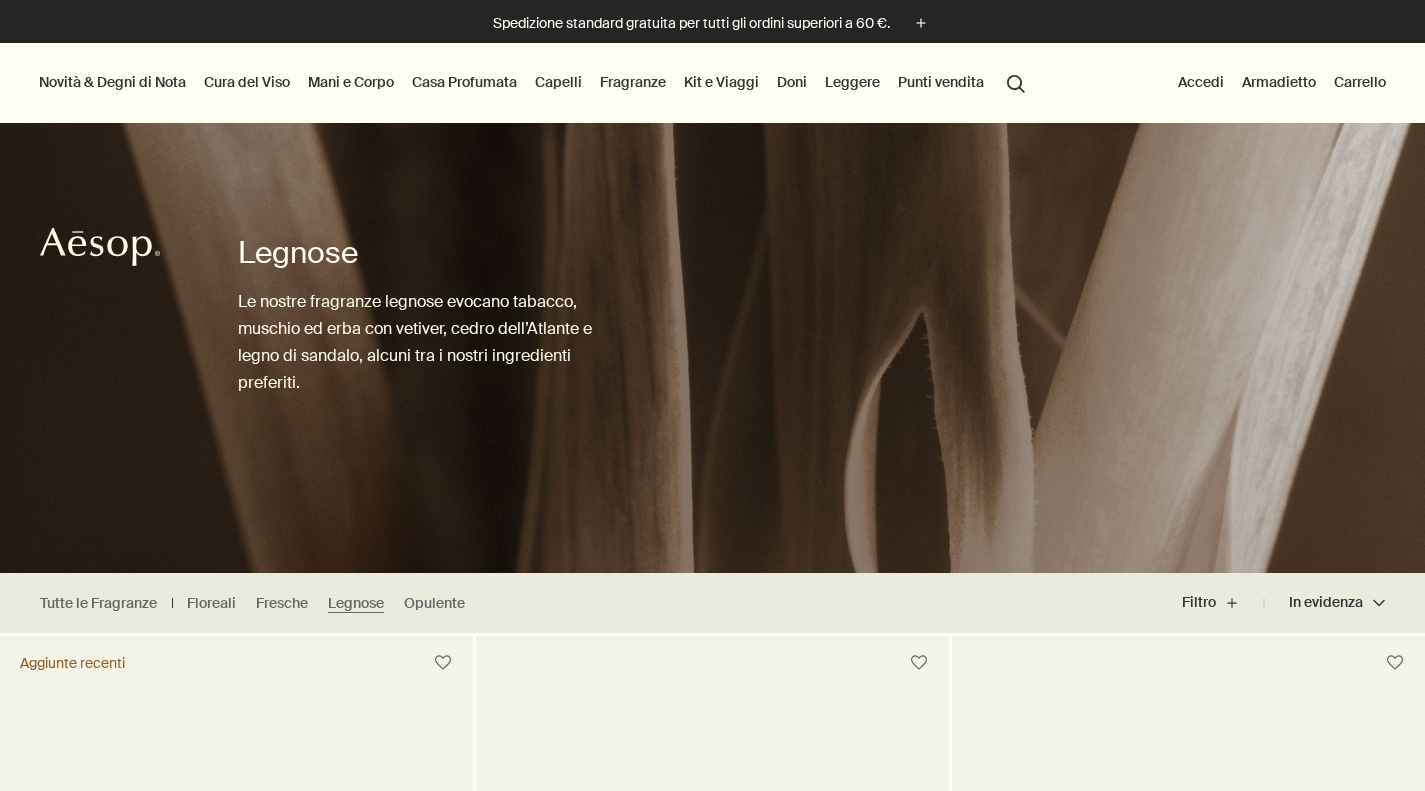 scroll, scrollTop: 0, scrollLeft: 0, axis: both 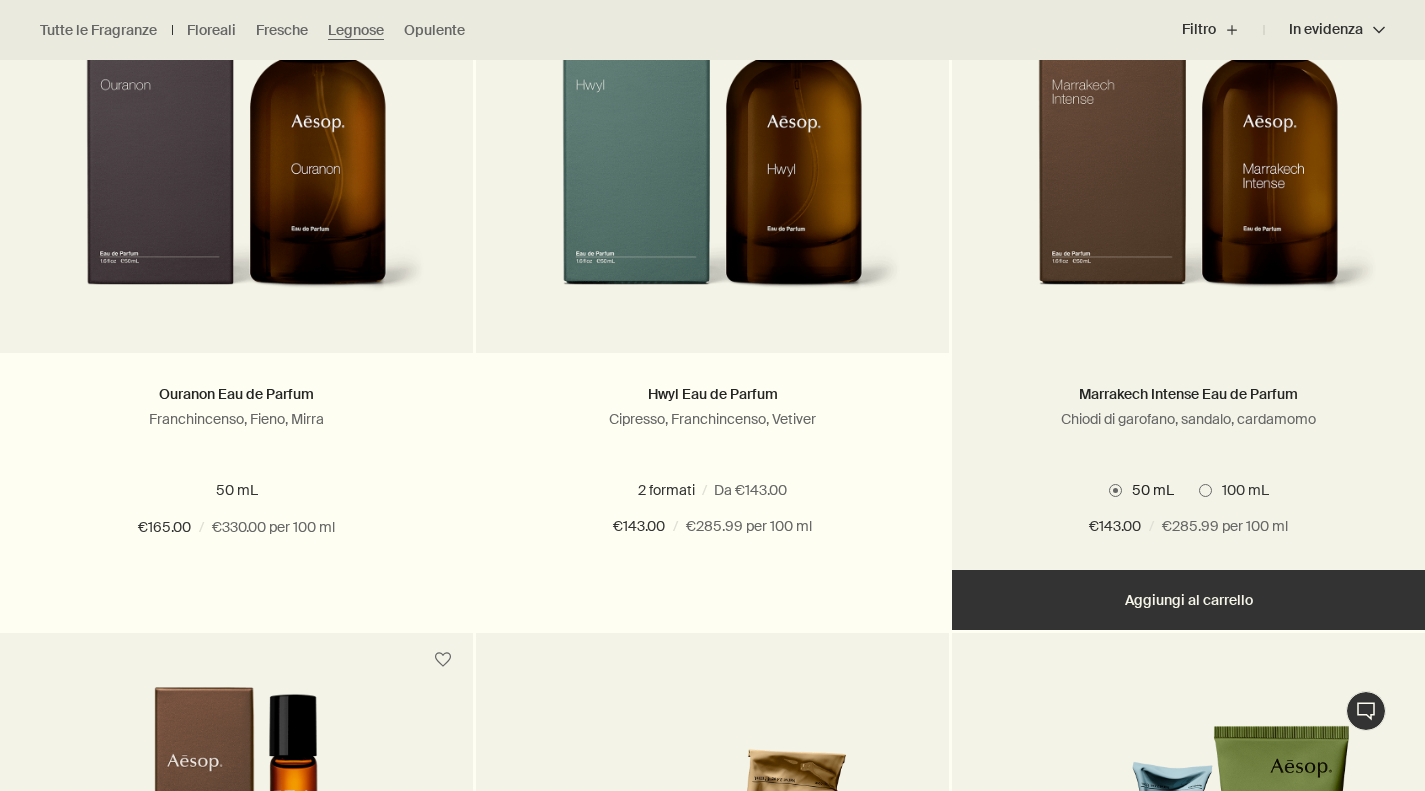 click on "Aggiungere Aggiungi al carrello" at bounding box center (1188, 600) 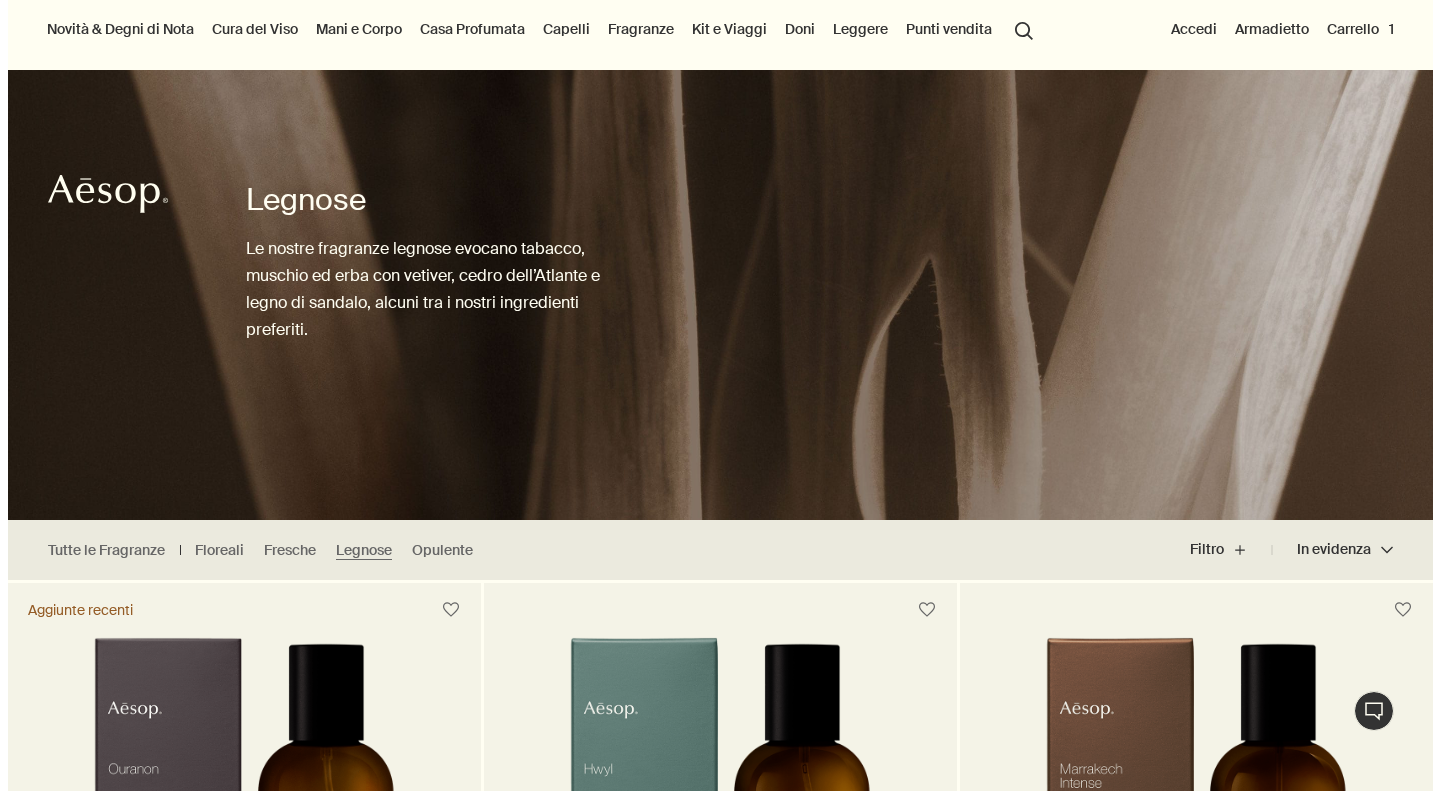scroll, scrollTop: 0, scrollLeft: 0, axis: both 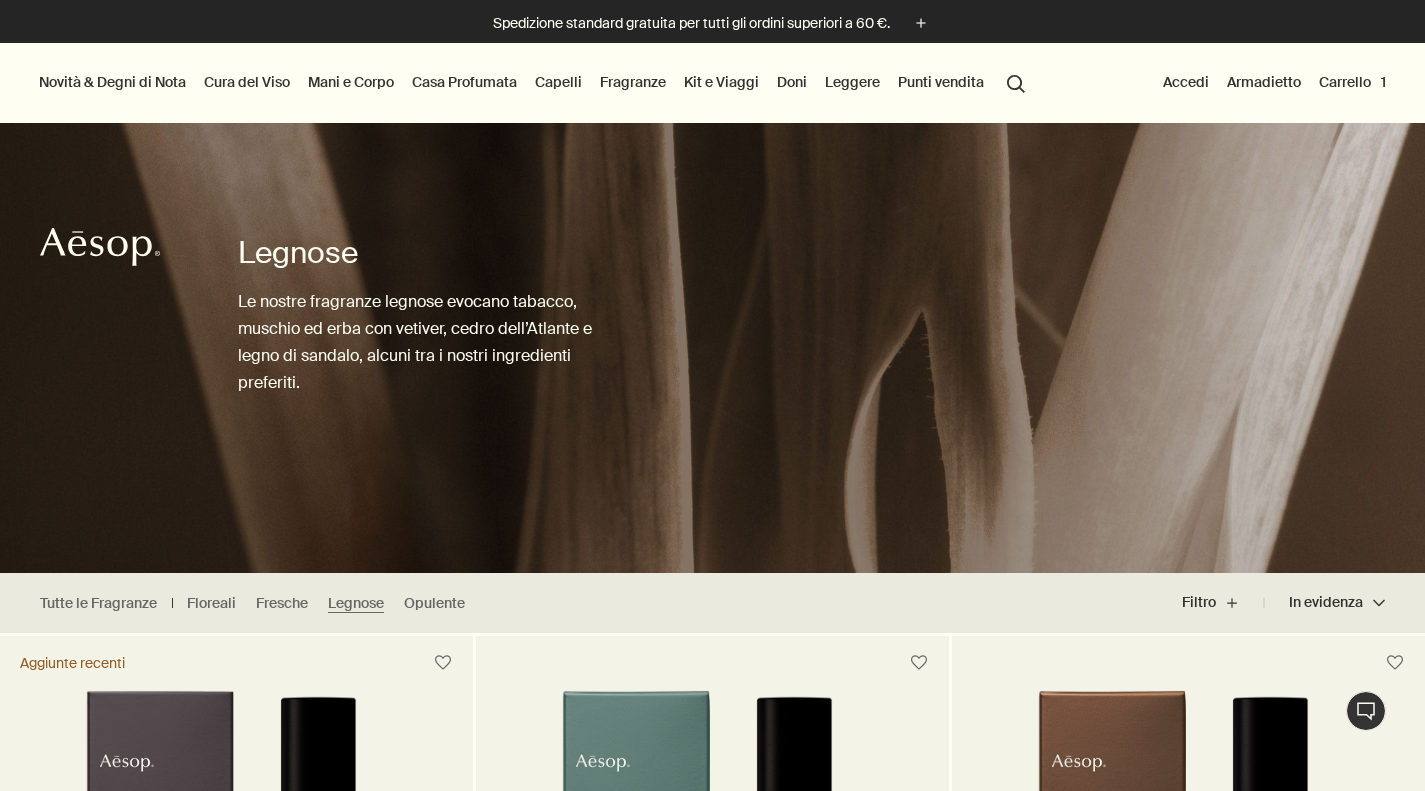 click on "Mani e Corpo" at bounding box center [351, 82] 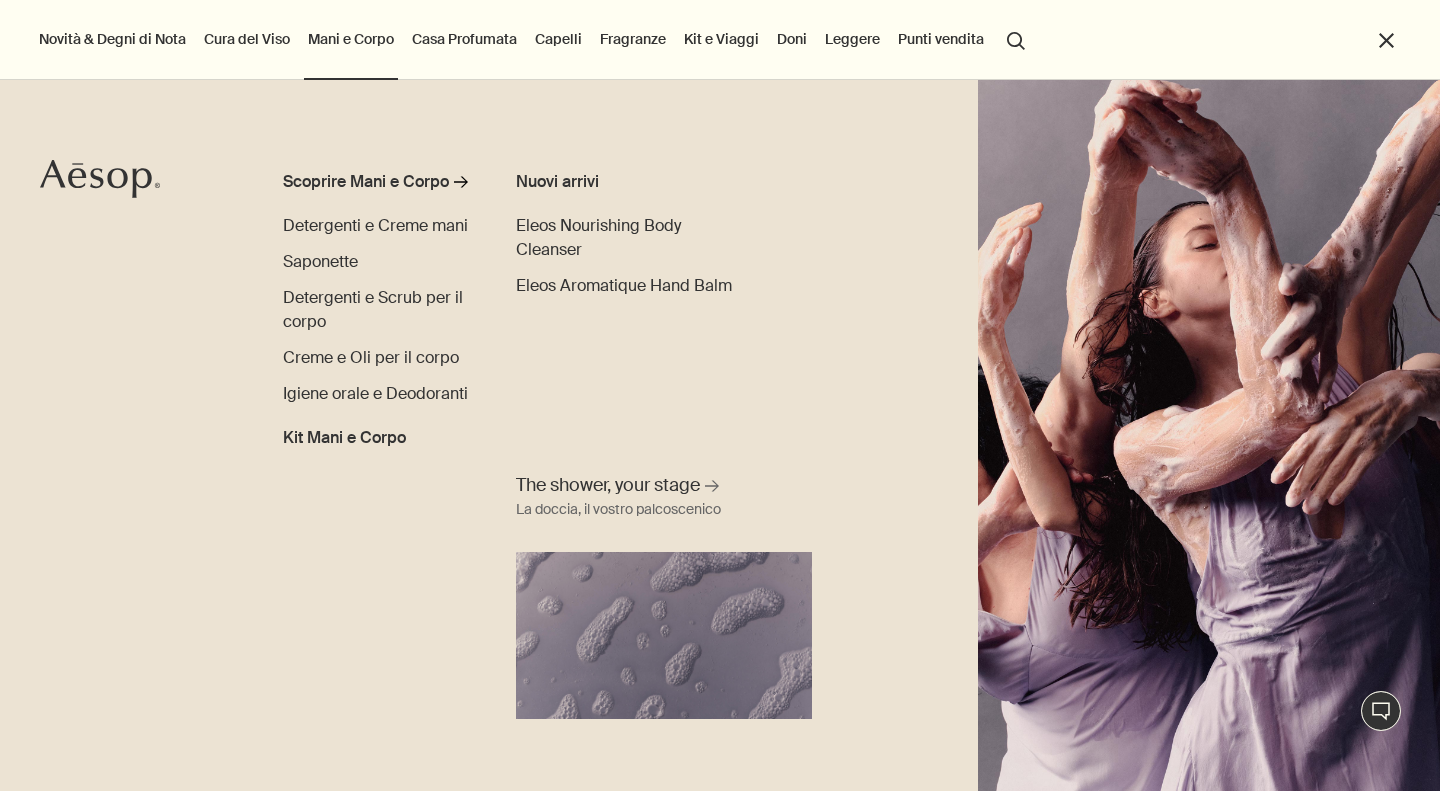 click on "Detergenti e Scrub per il corpo" at bounding box center (373, 309) 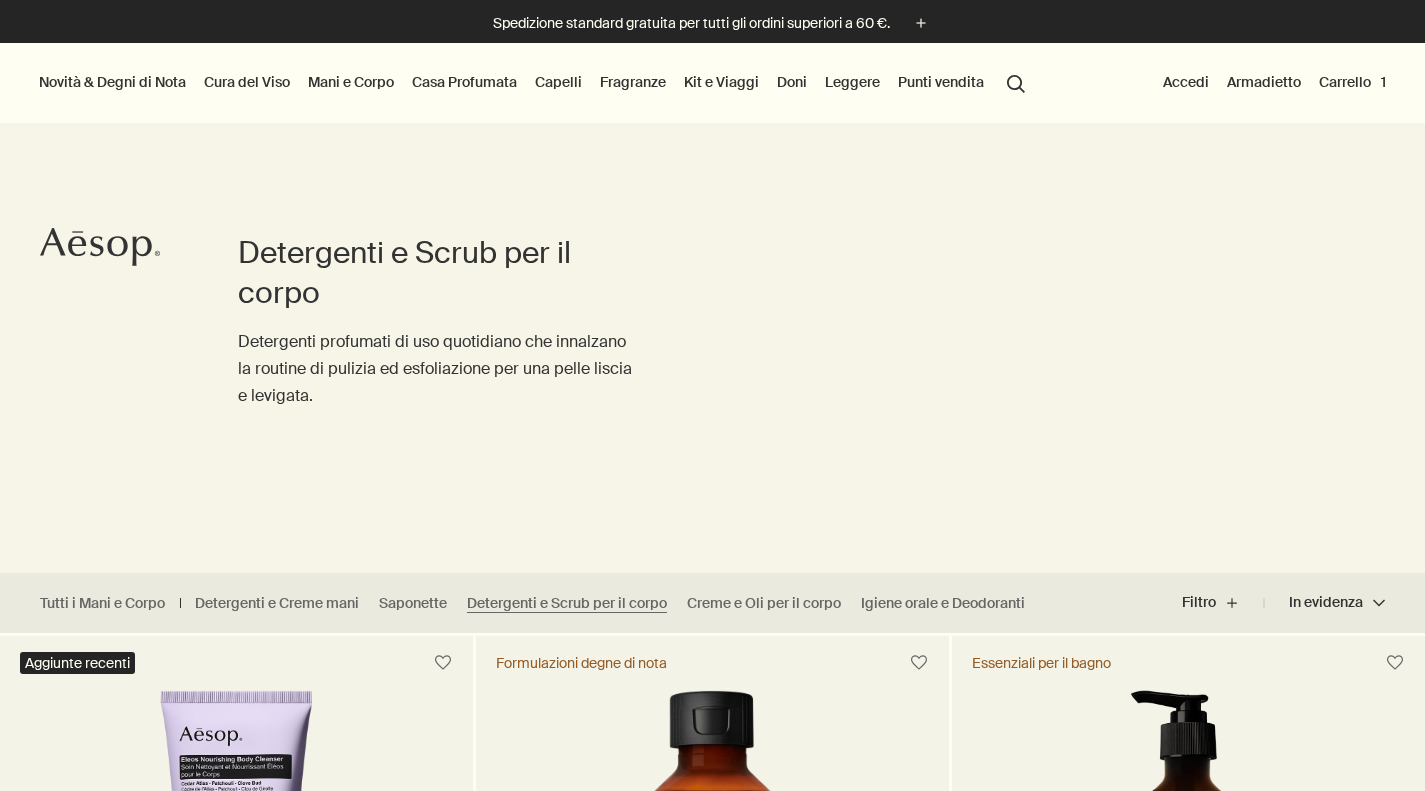scroll, scrollTop: 0, scrollLeft: 0, axis: both 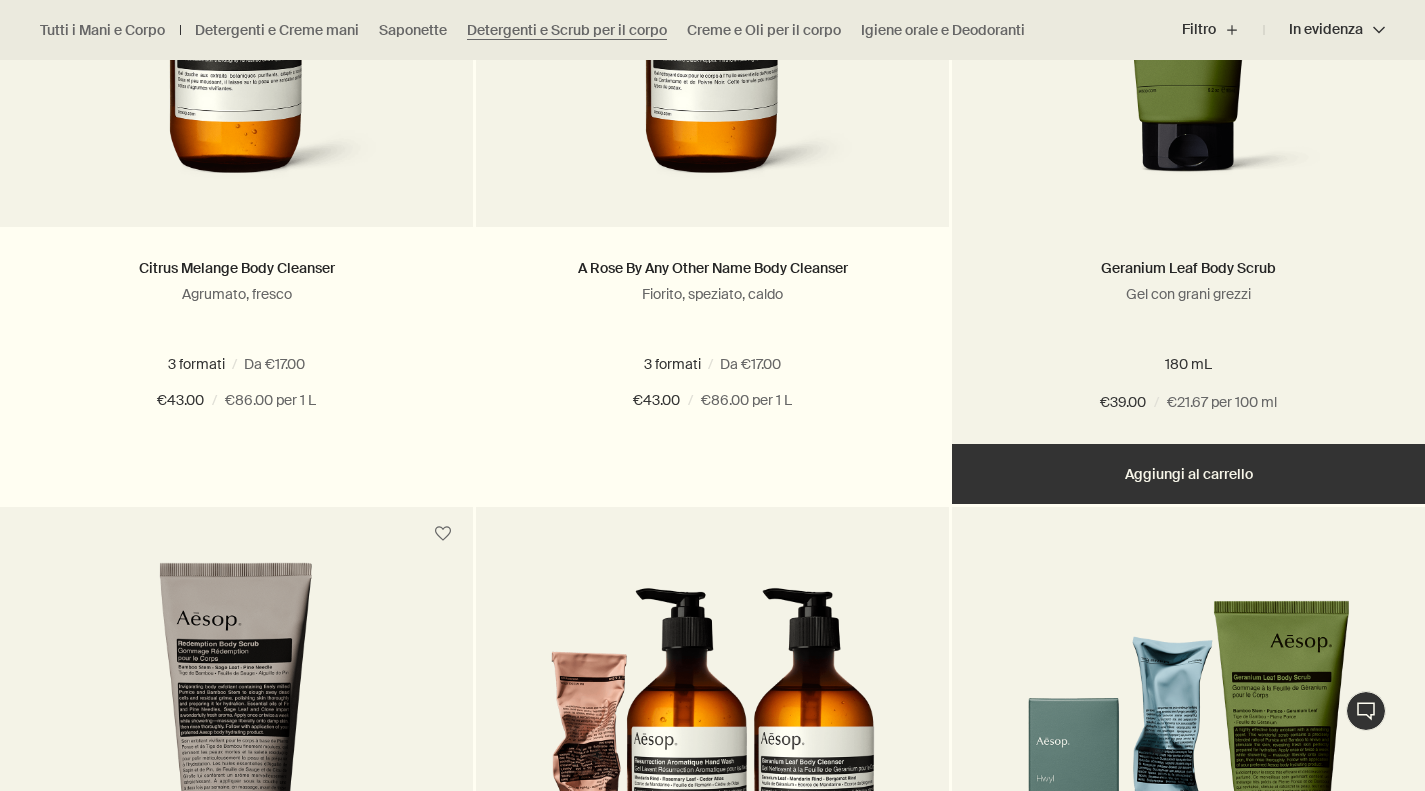 click on "Aggiungere Aggiungi al carrello" at bounding box center (1188, 474) 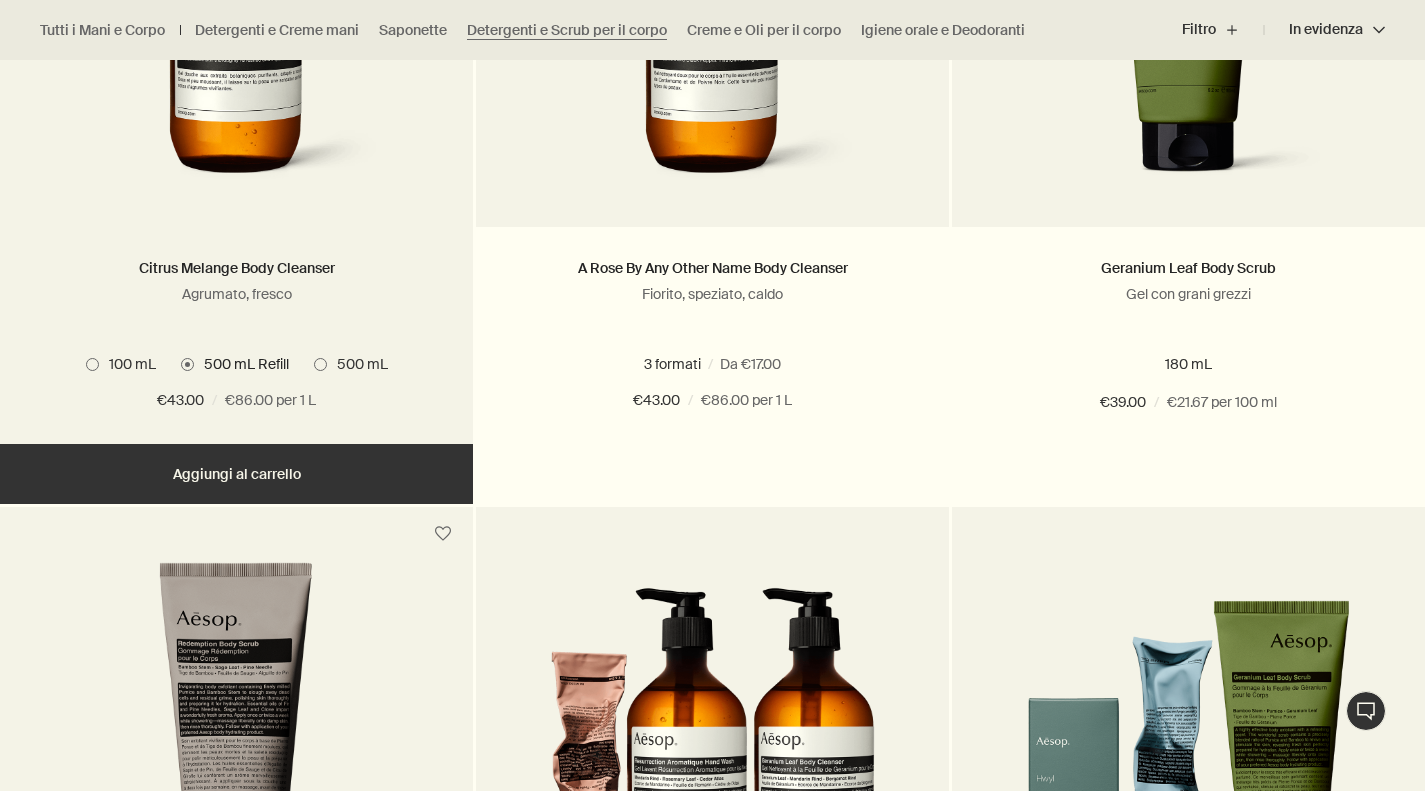 click on "Aggiungere Aggiungi al carrello" at bounding box center [236, 474] 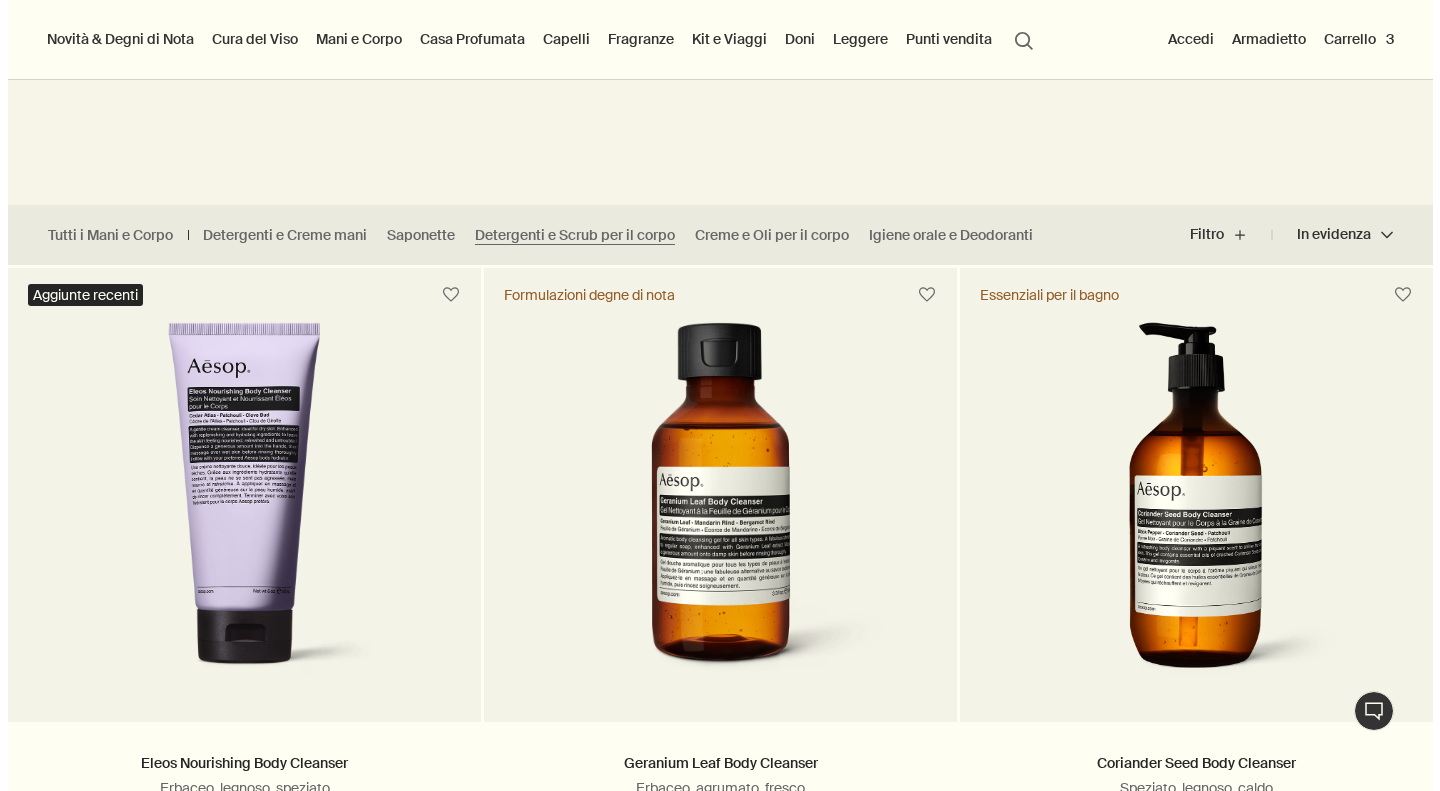 scroll, scrollTop: 0, scrollLeft: 0, axis: both 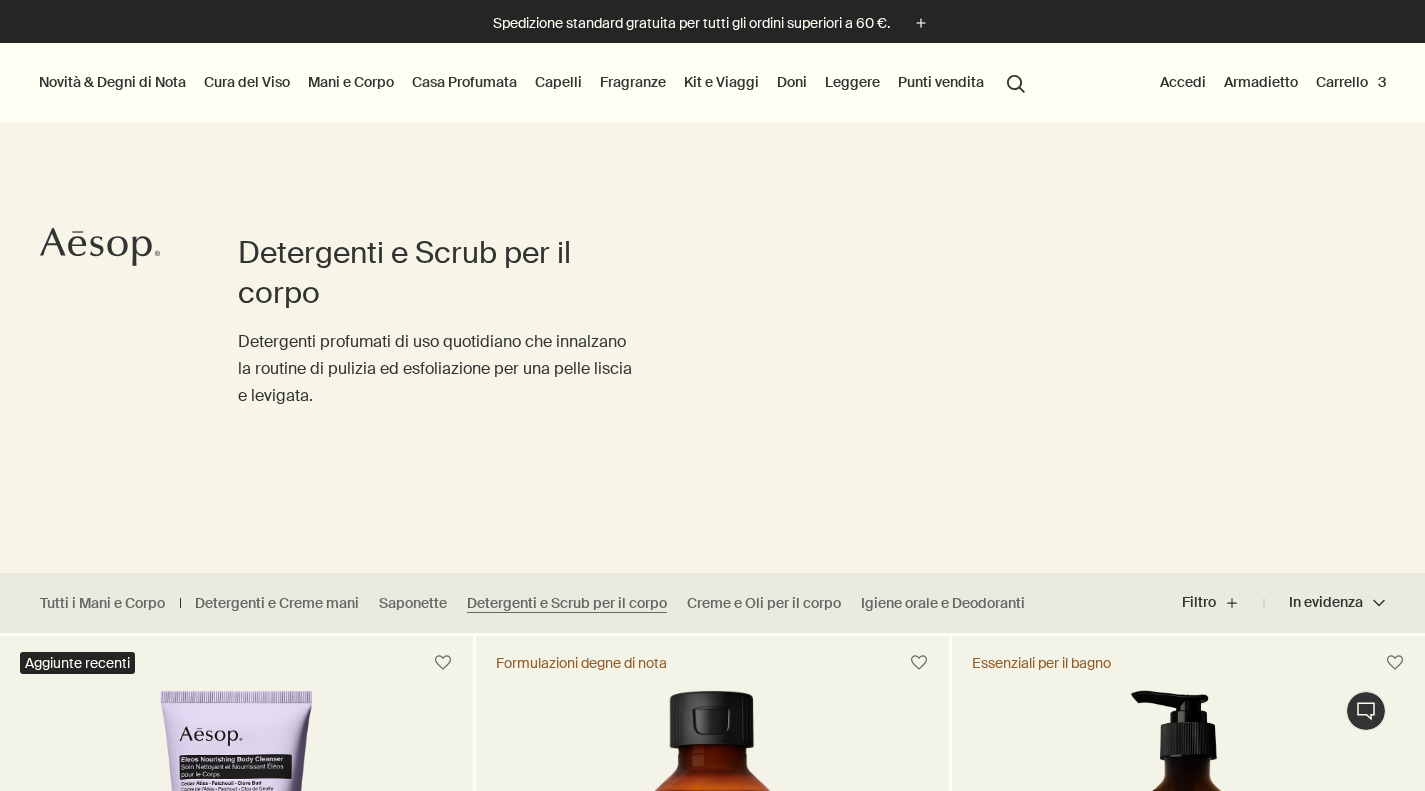 click on "Mani e Corpo" at bounding box center (351, 82) 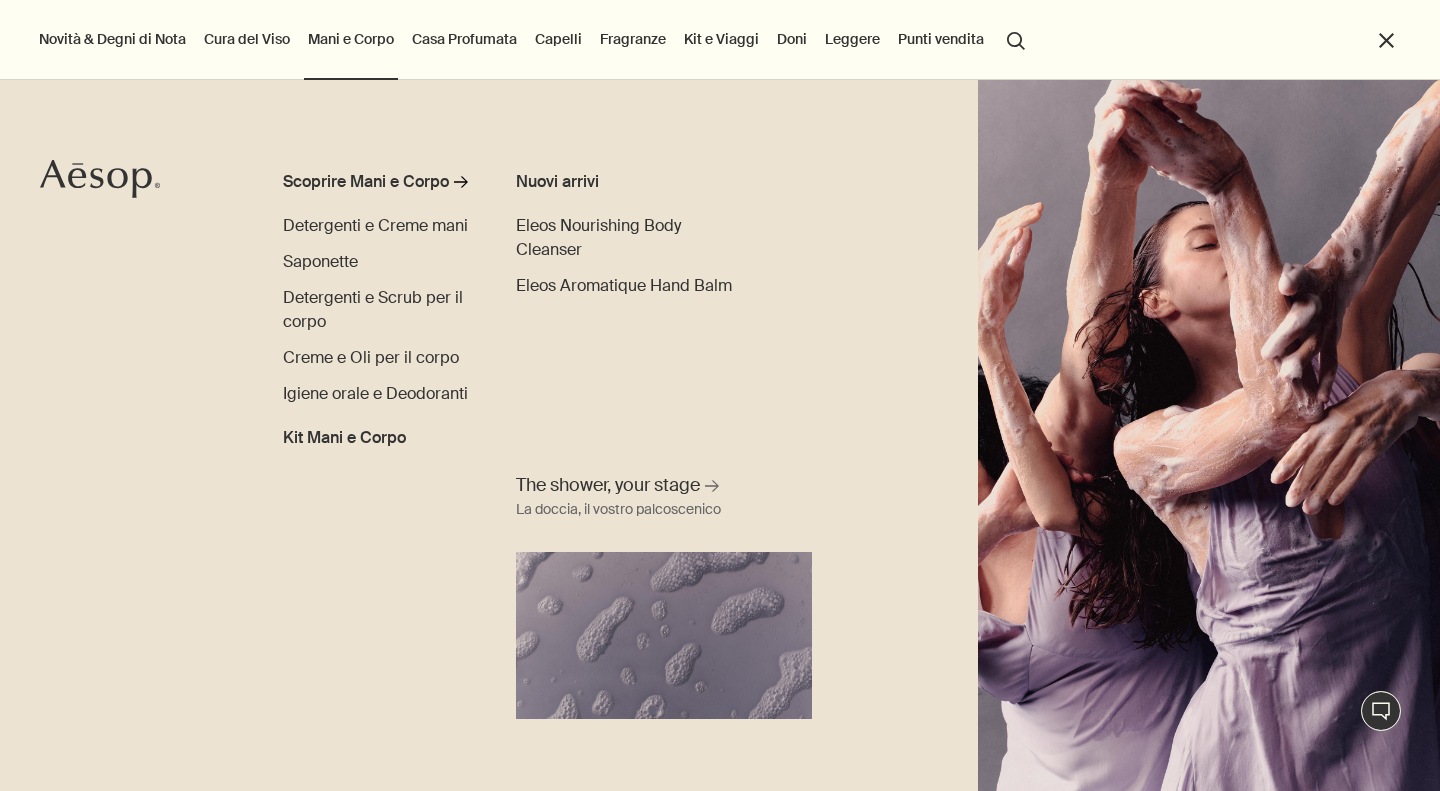 click on "Saponette" at bounding box center (320, 261) 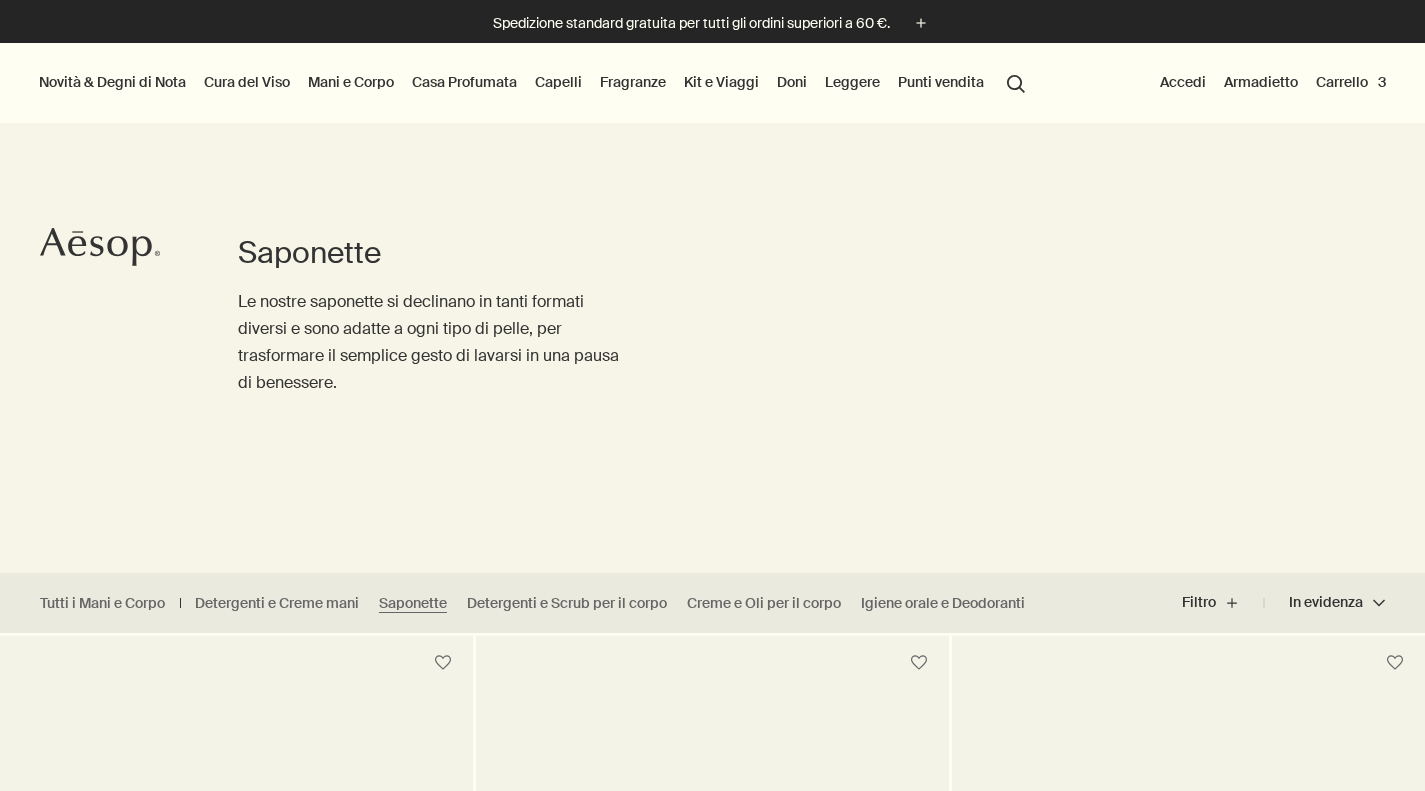 scroll, scrollTop: 0, scrollLeft: 0, axis: both 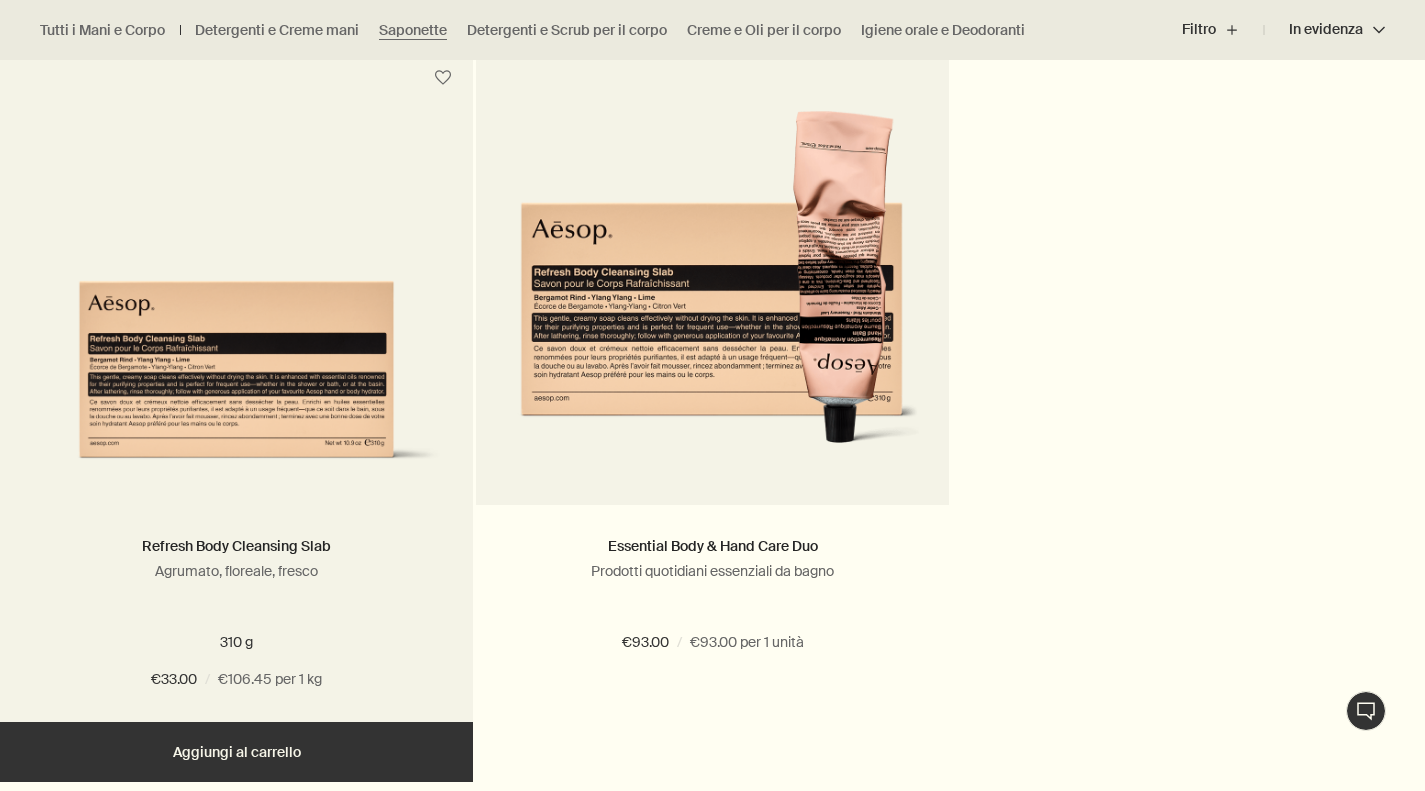 click on "Aggiungere Aggiungi al carrello" at bounding box center (236, 752) 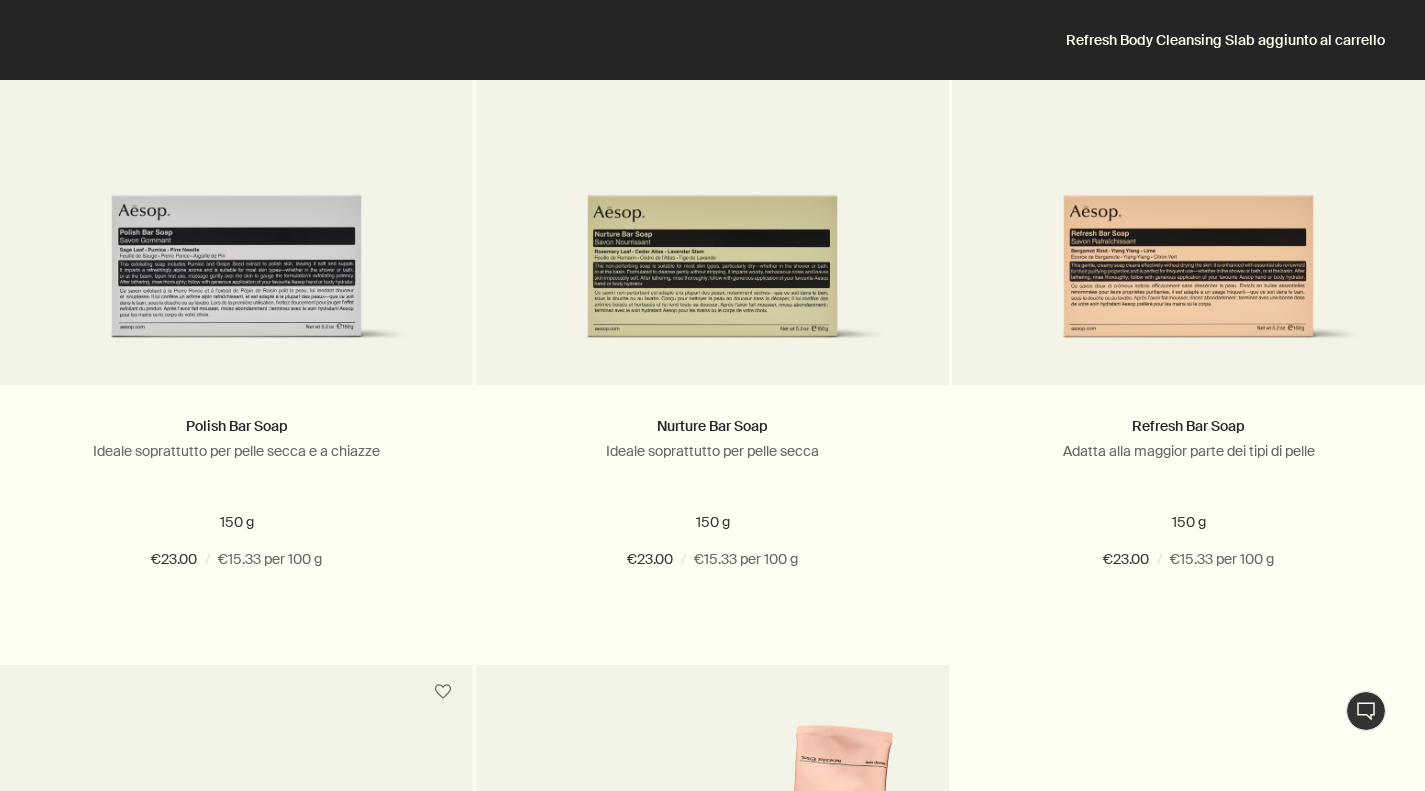 scroll, scrollTop: 708, scrollLeft: 0, axis: vertical 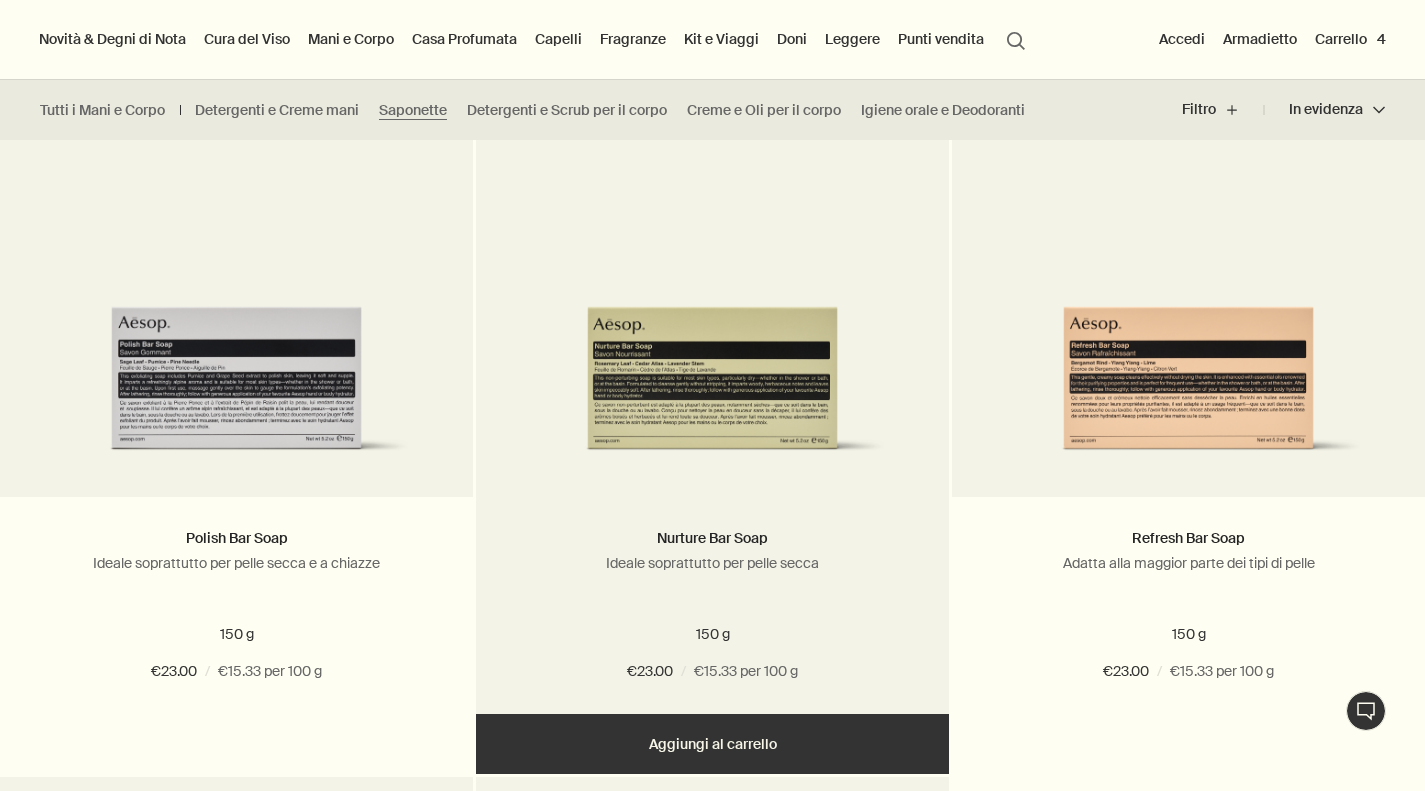 click on "Aggiungere Aggiungi al carrello" at bounding box center [712, 744] 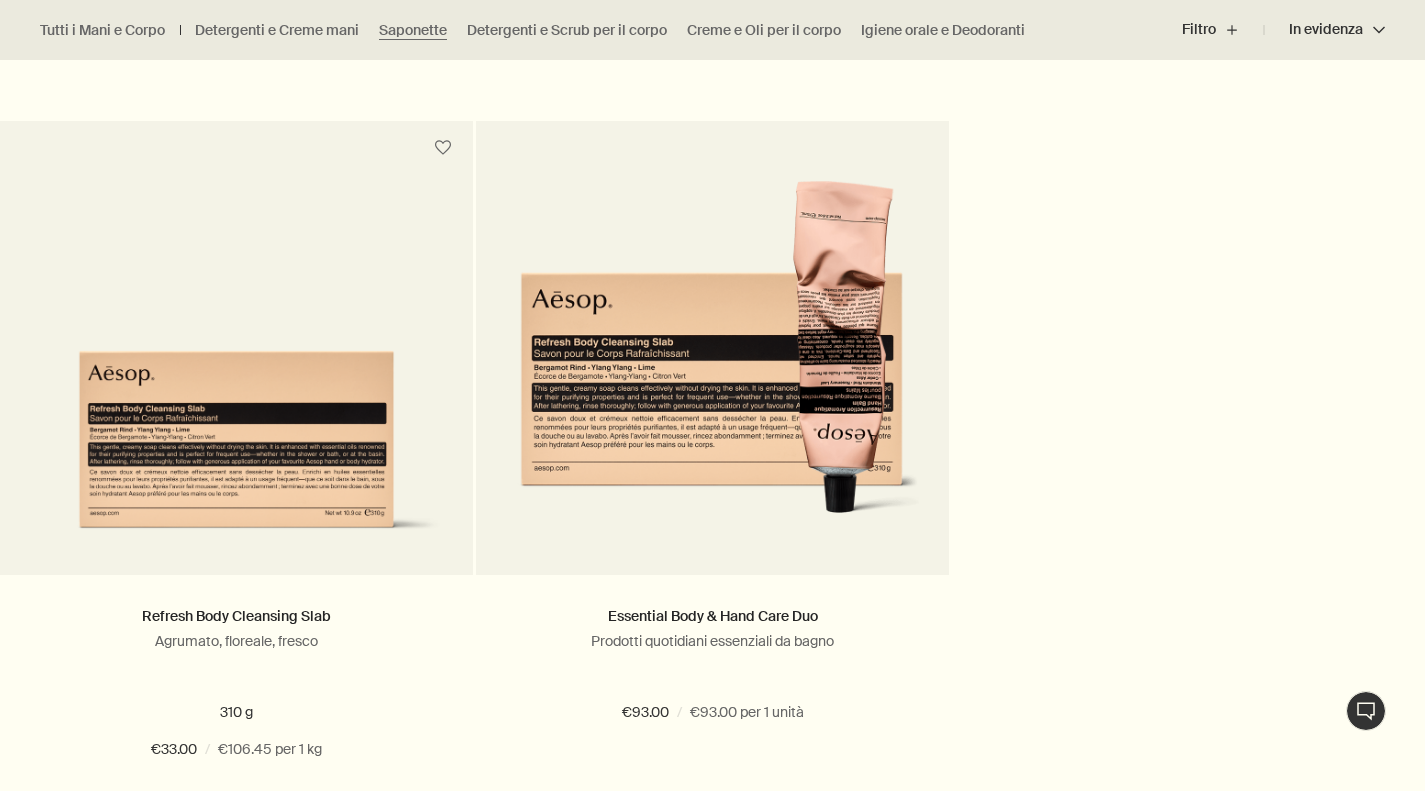 scroll, scrollTop: 1270, scrollLeft: 0, axis: vertical 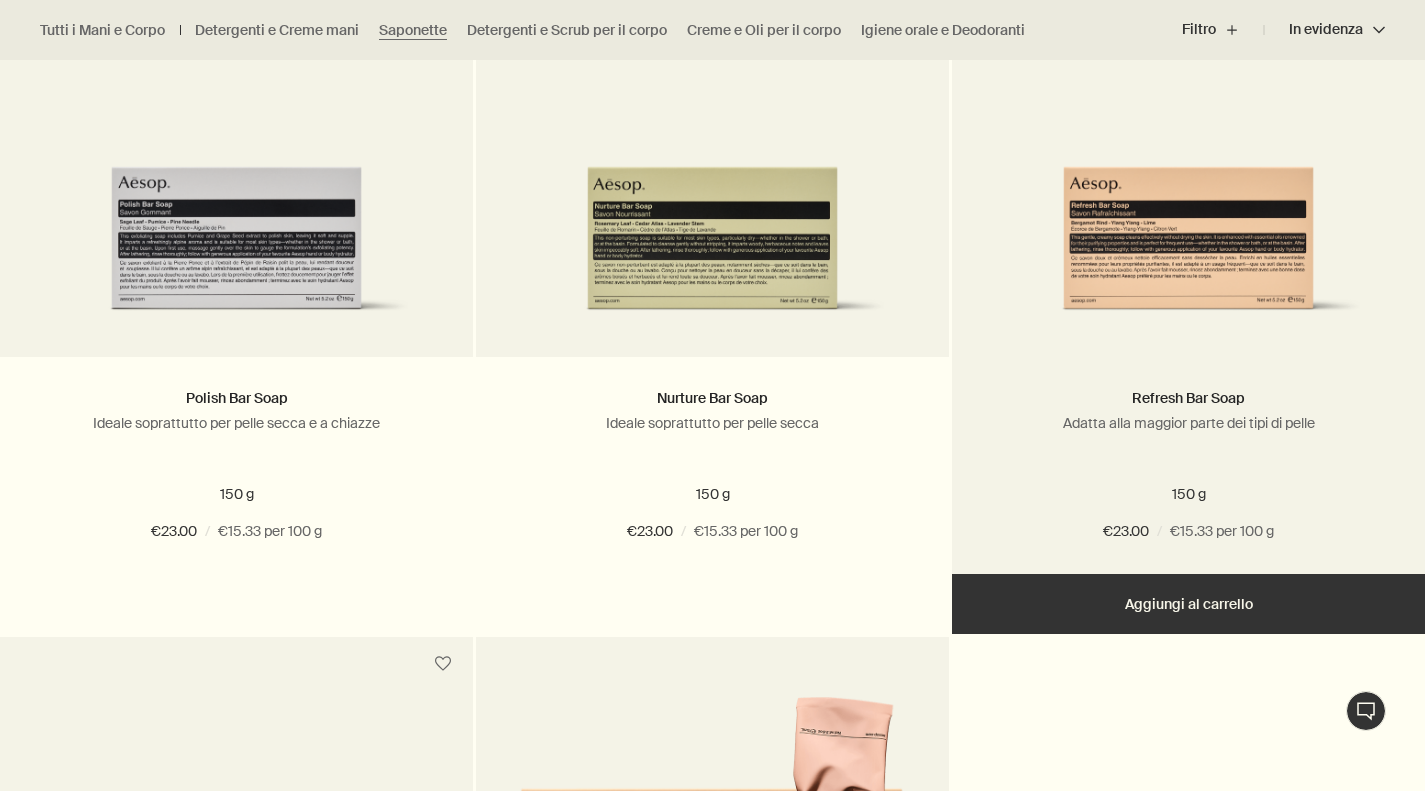 click on "Aggiungere Aggiungi al carrello" at bounding box center (1188, 604) 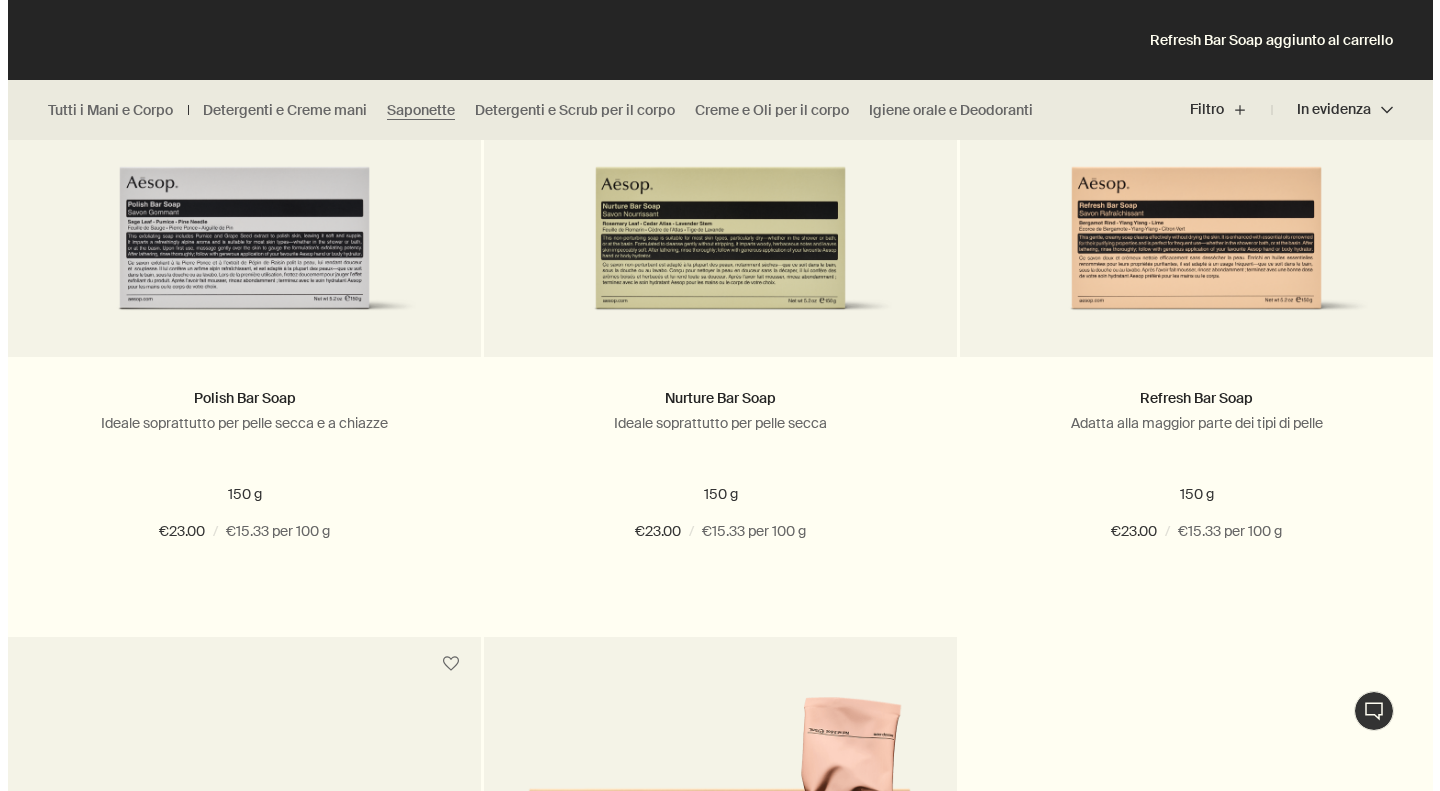 scroll, scrollTop: 0, scrollLeft: 0, axis: both 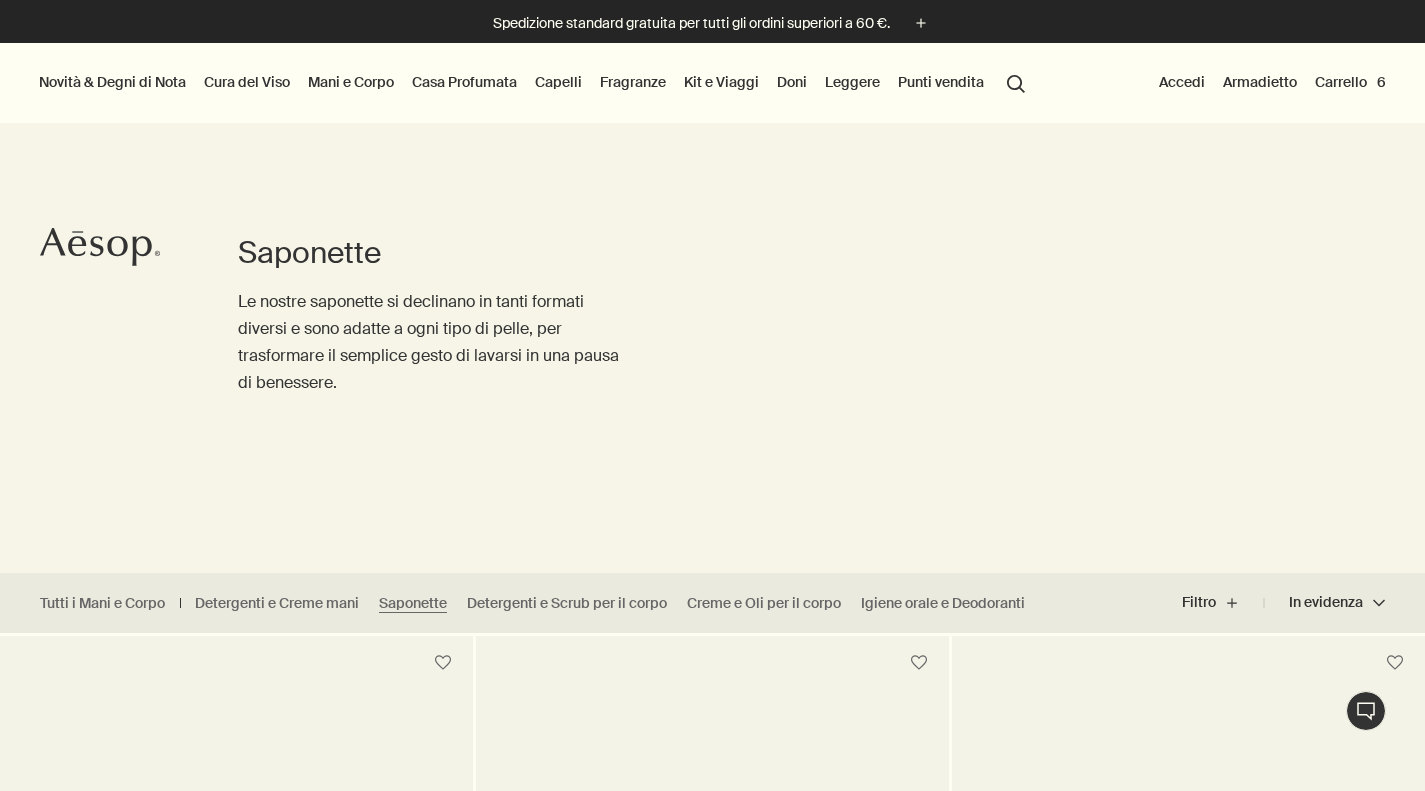 click on "Carrello 6" at bounding box center [1350, 82] 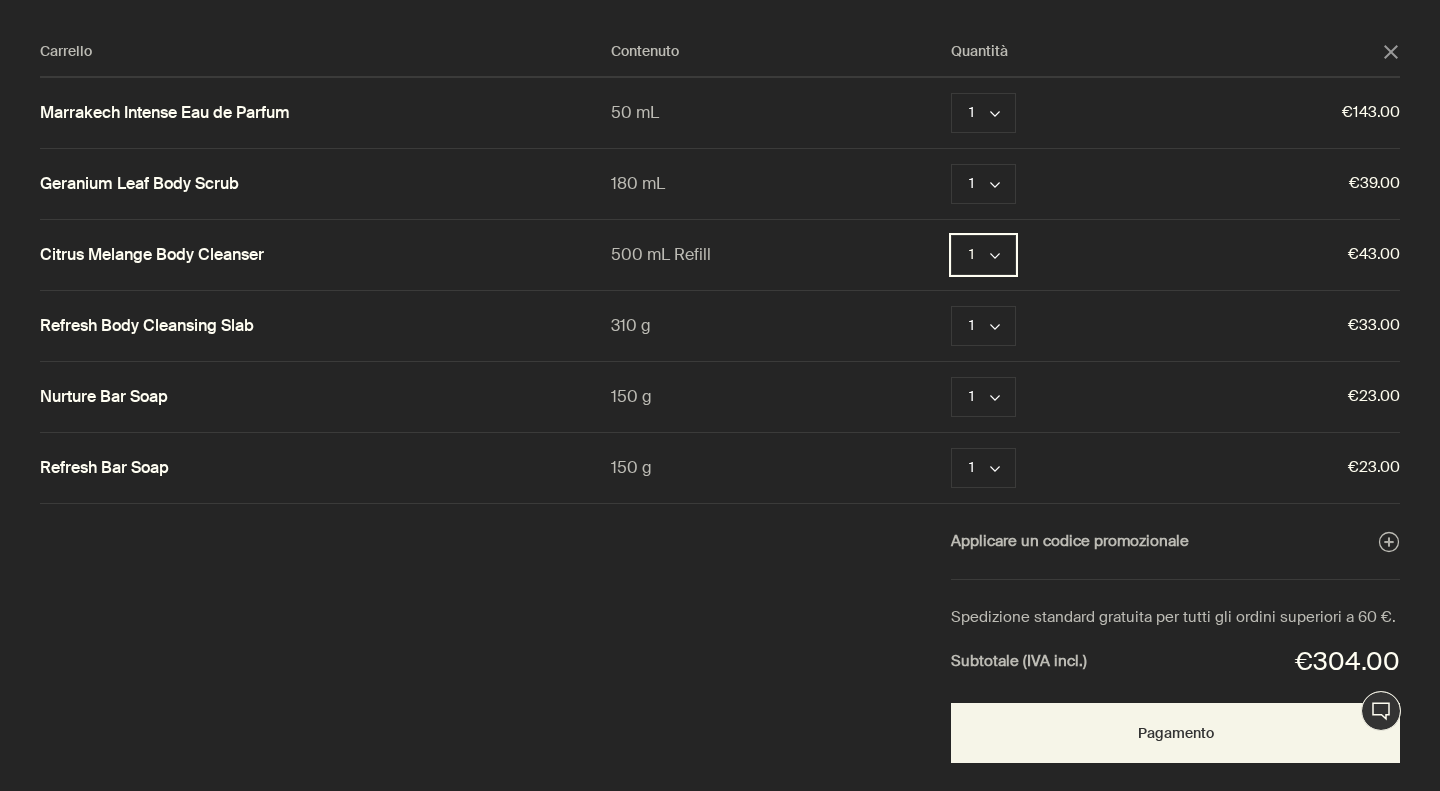 click on "1 chevron" at bounding box center (983, 255) 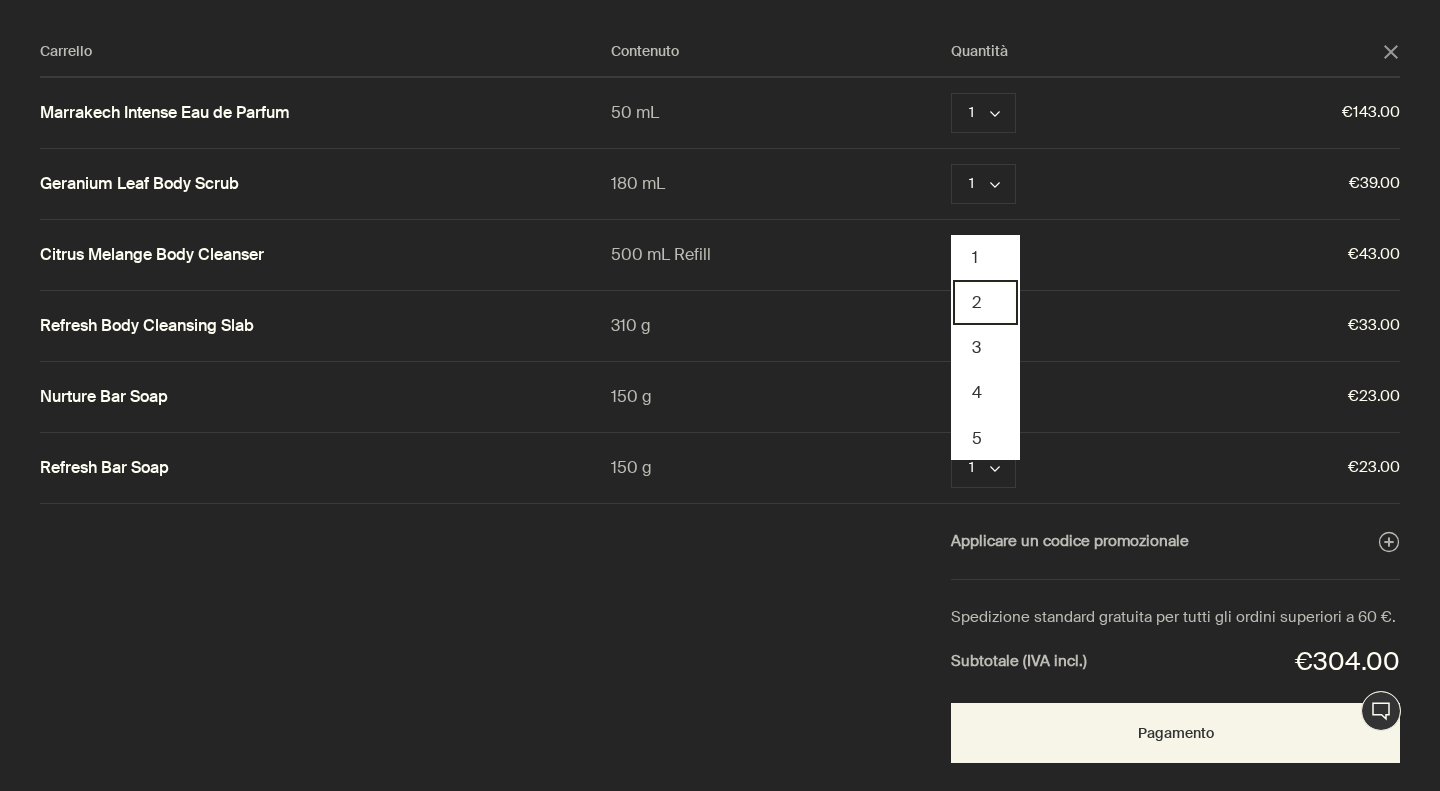 click on "2" at bounding box center (985, 302) 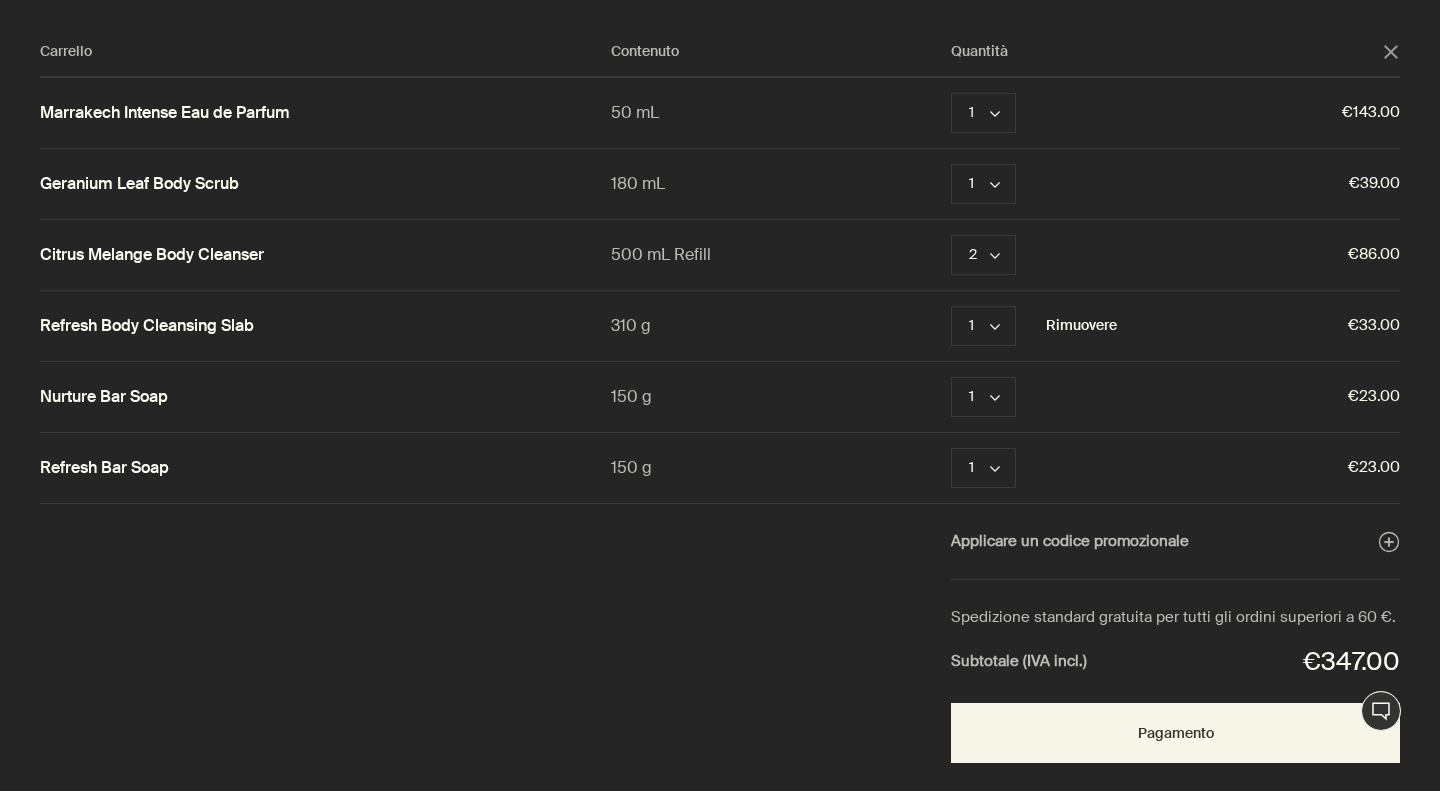 click on "Rimuovere" at bounding box center [1081, 326] 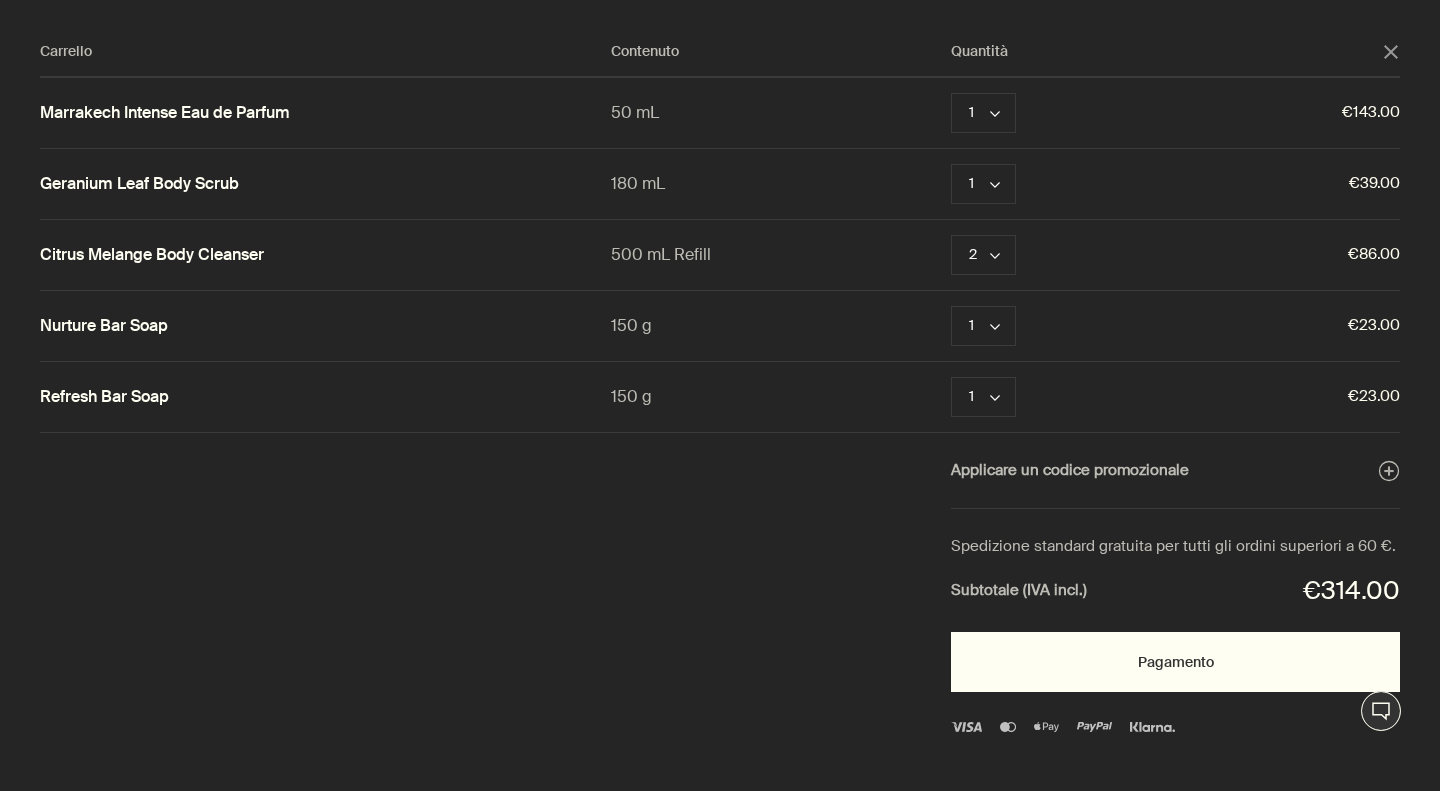 click on "Pagamento" at bounding box center [1175, 662] 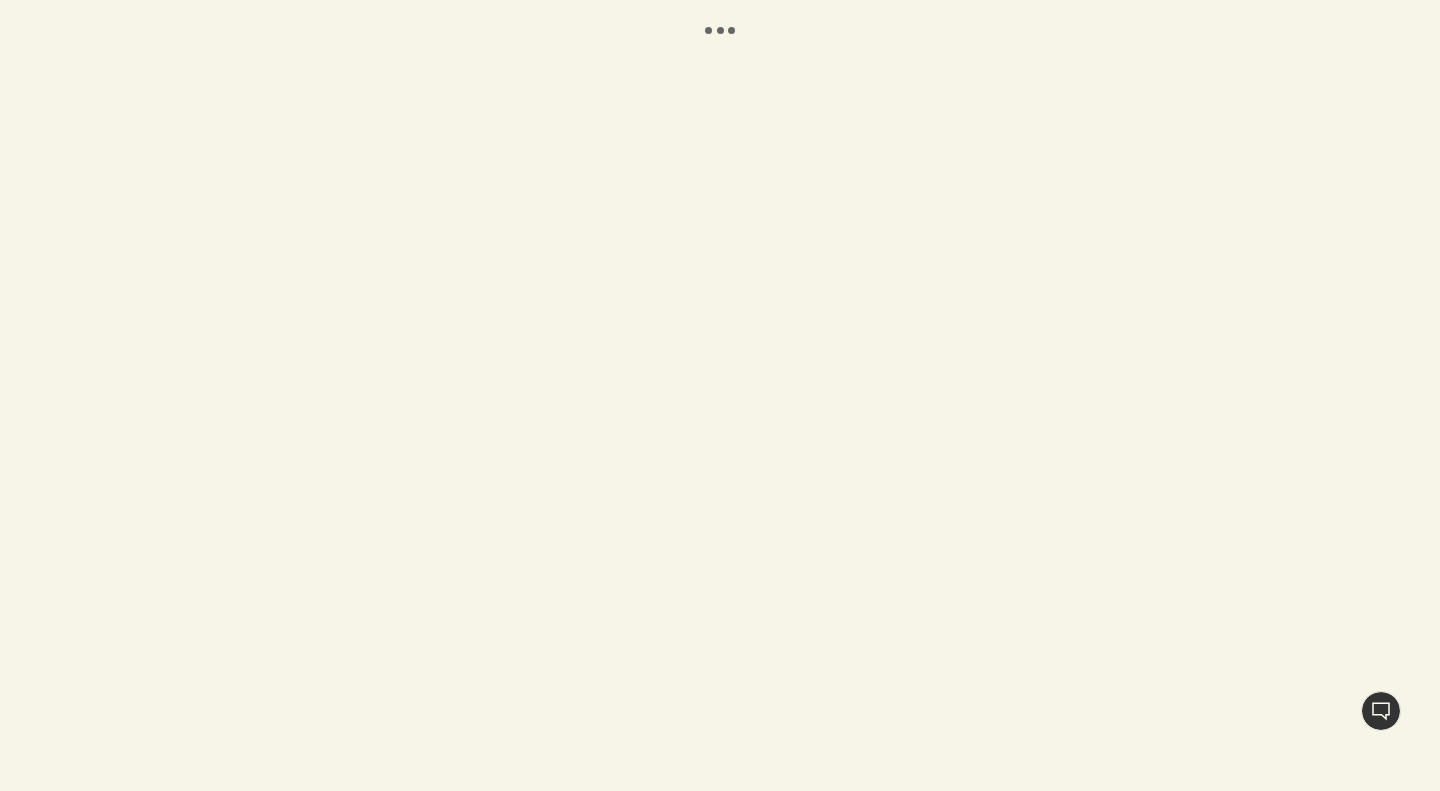 scroll, scrollTop: 0, scrollLeft: 0, axis: both 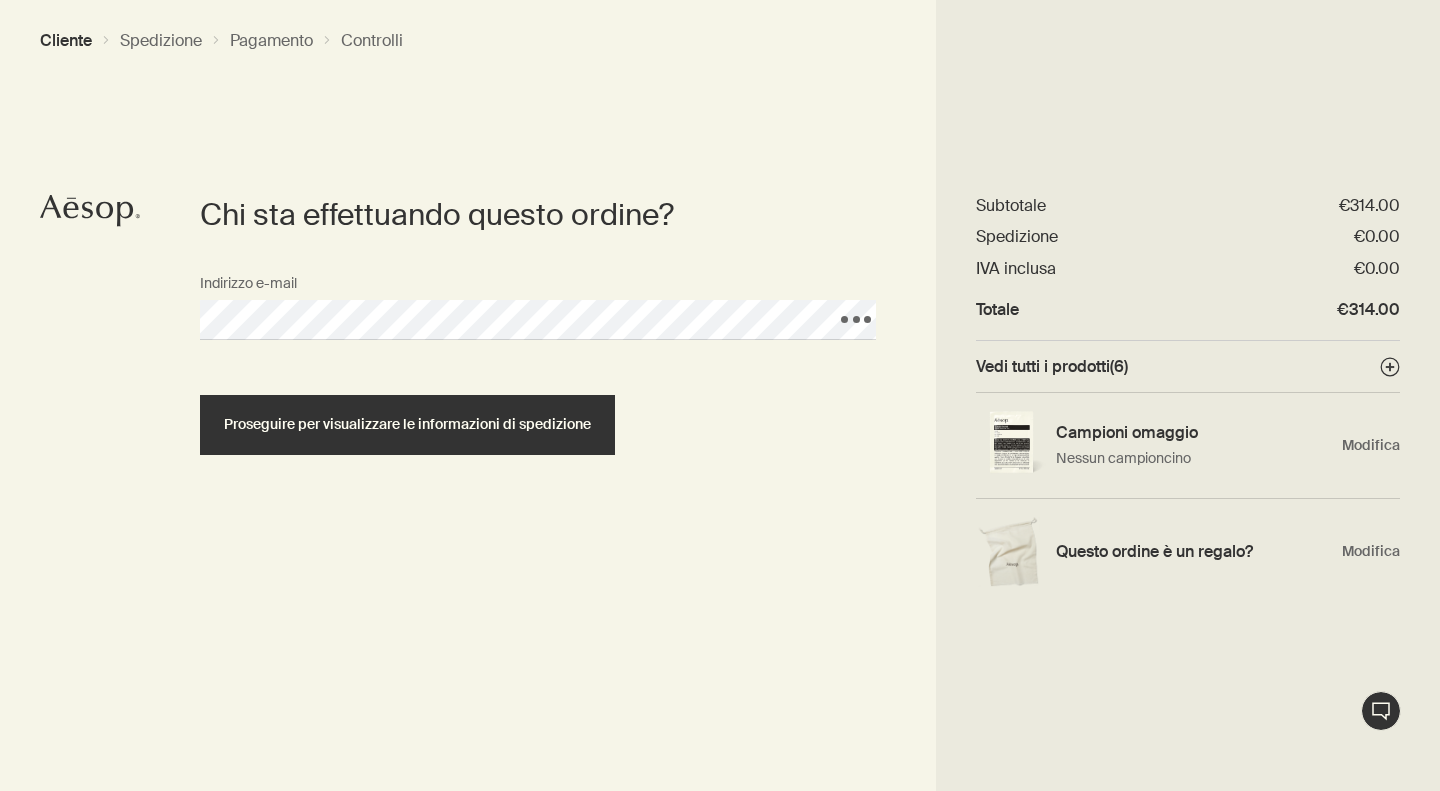click on "Proseguire per visualizzare le informazioni di spedizione" at bounding box center [407, 425] 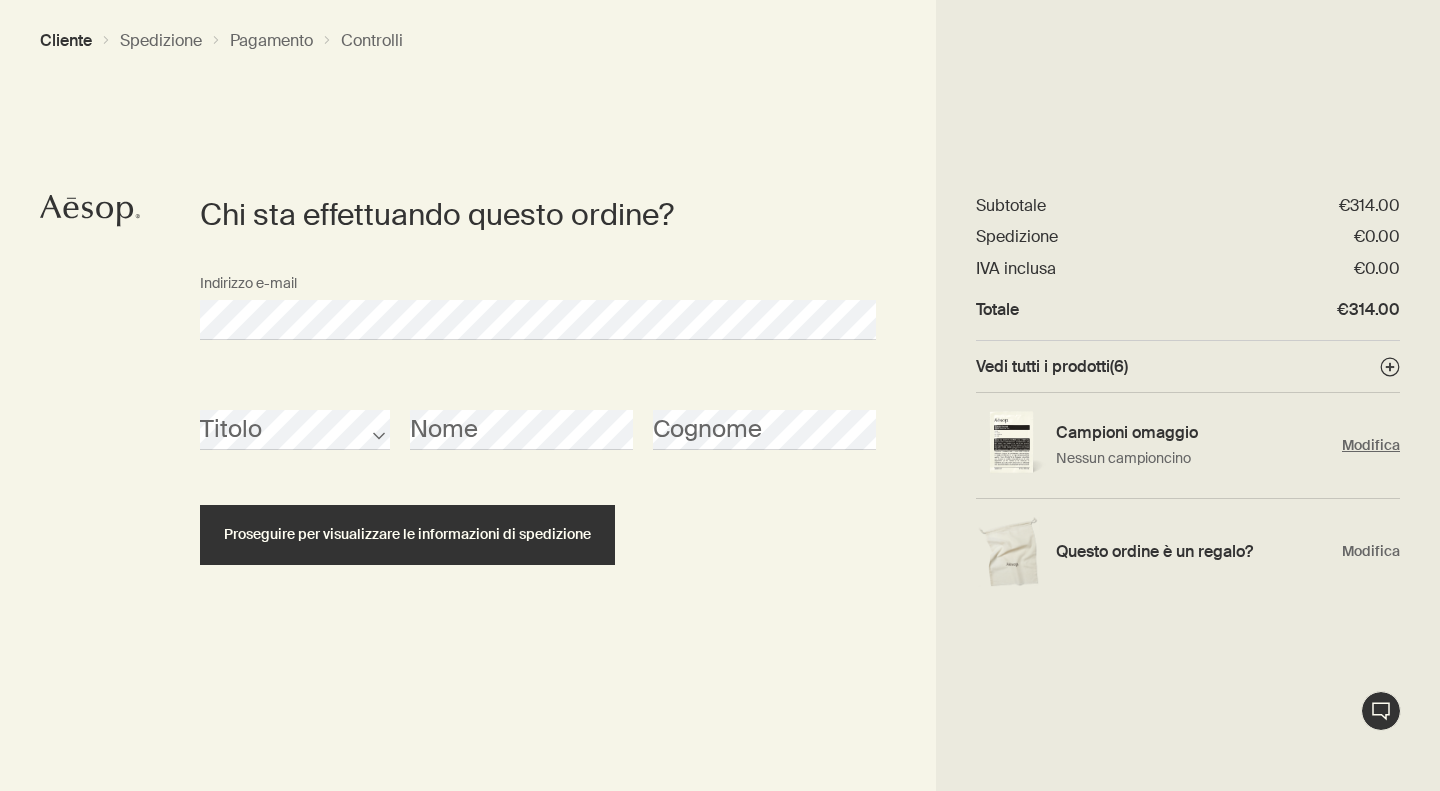click on "Modifica" at bounding box center (1371, 445) 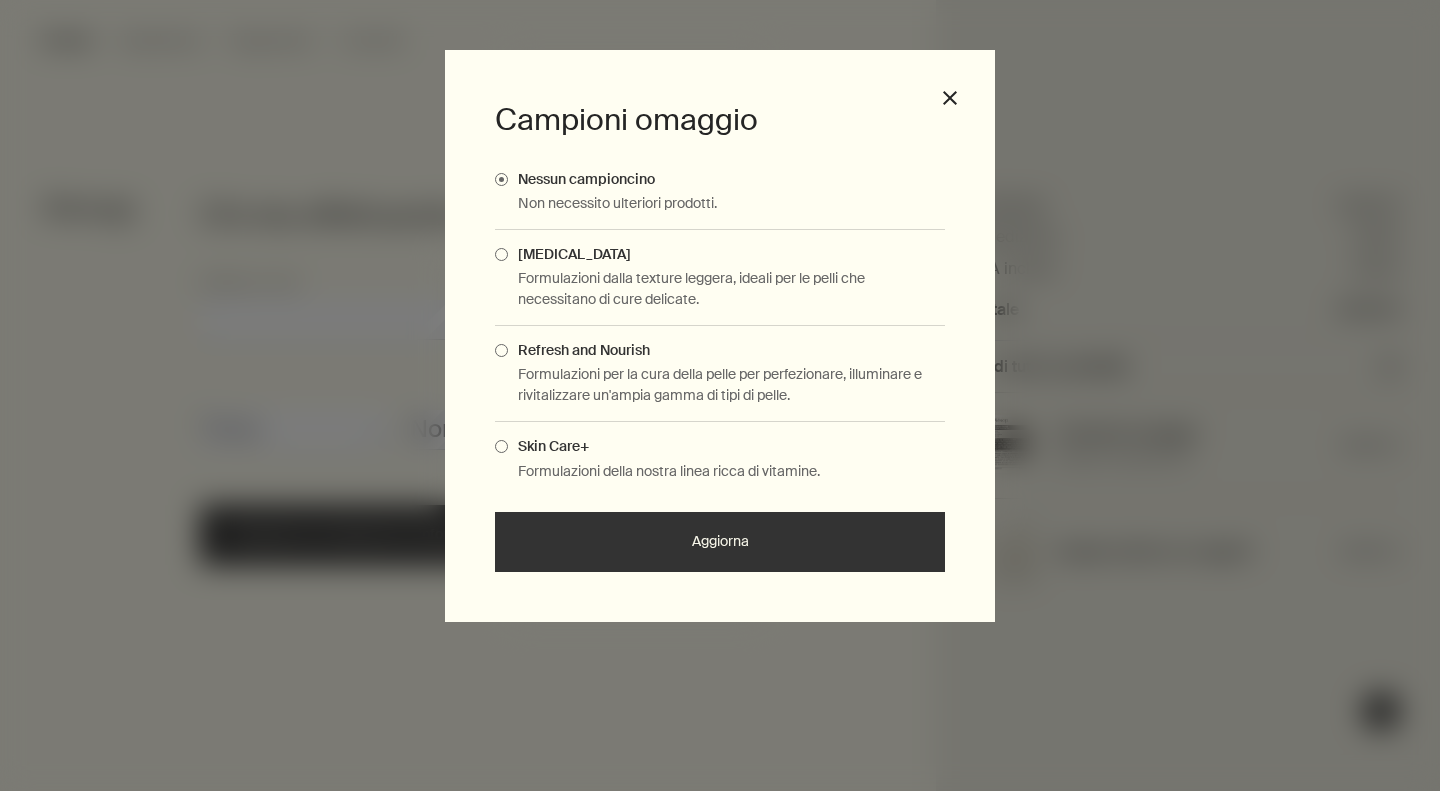 click on "Refresh and Nourish Formulazioni per la cura [PERSON_NAME] per perfezionare, illuminare e rivitalizzare un'ampia gamma di tipi di pelle." at bounding box center (720, 374) 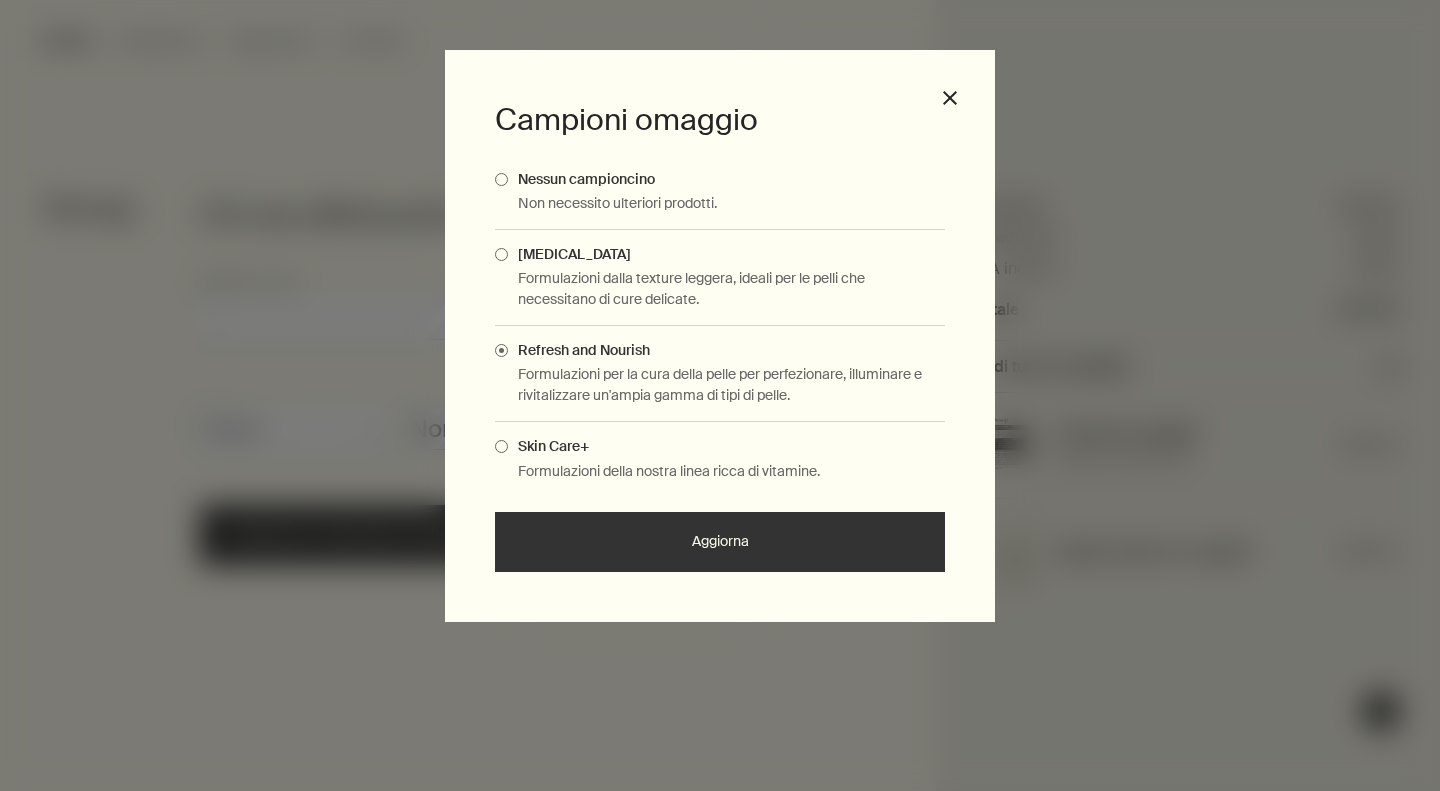 click on "Aggiorna" at bounding box center [720, 542] 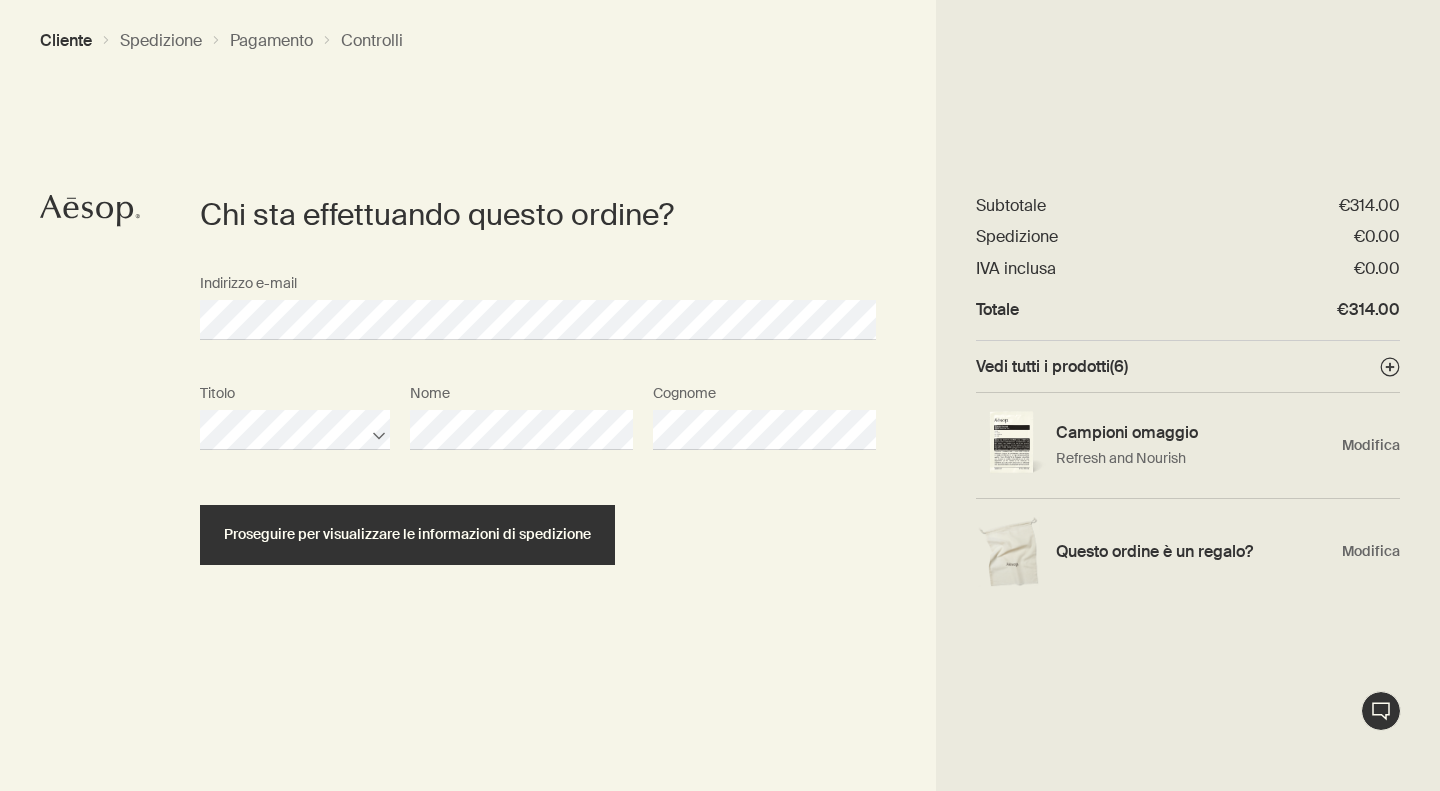 click on "Proseguire per visualizzare le informazioni di spedizione" at bounding box center [407, 534] 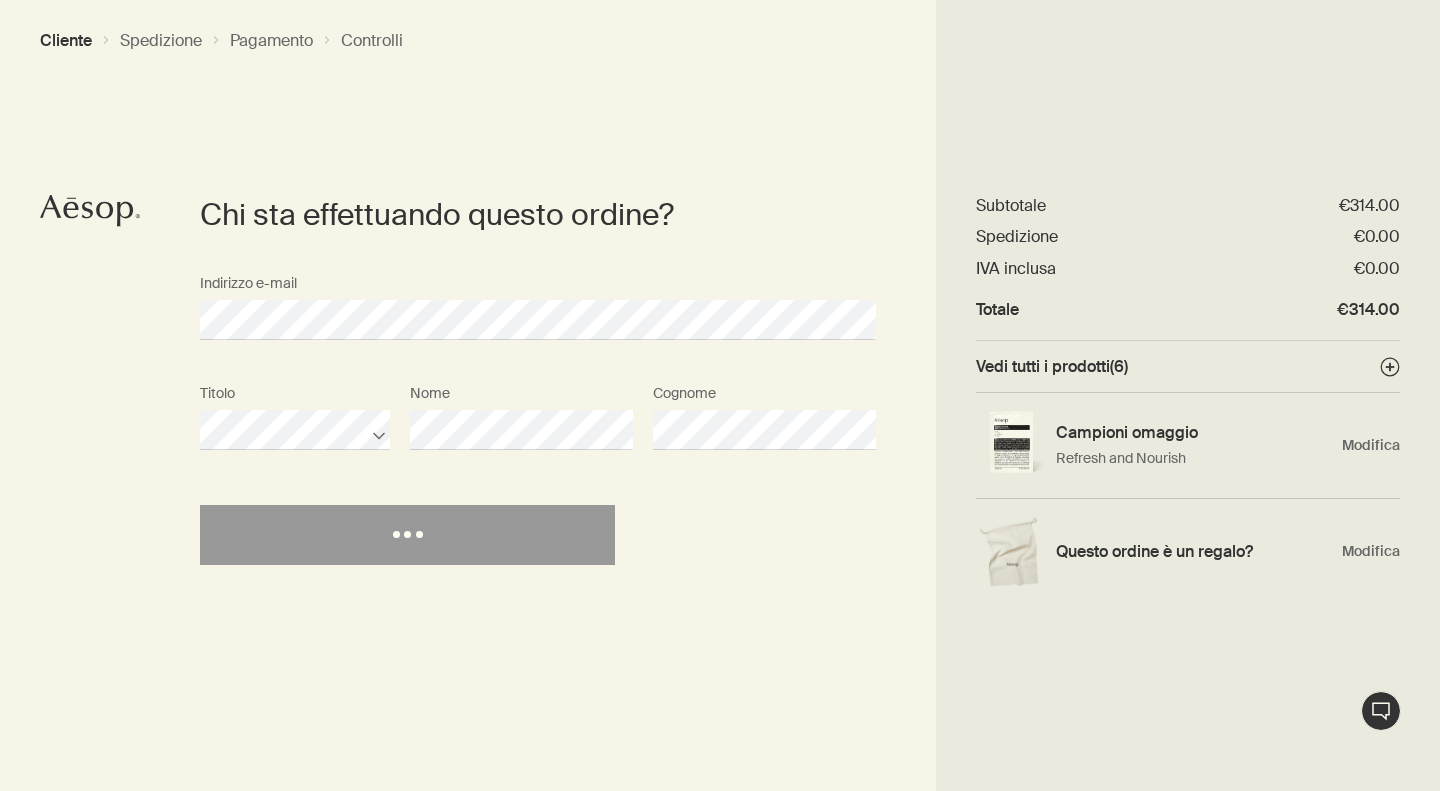 select on "IT" 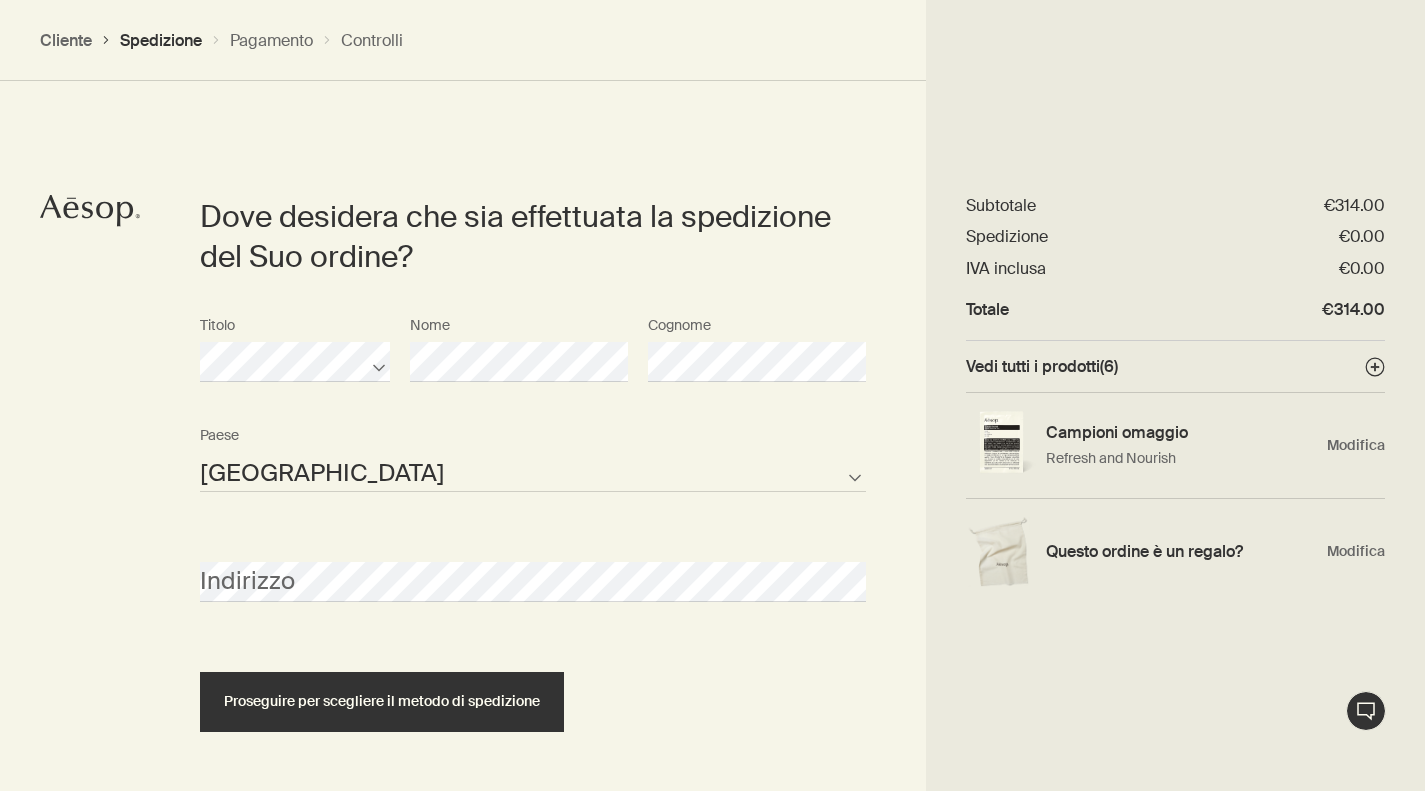 scroll, scrollTop: 448, scrollLeft: 0, axis: vertical 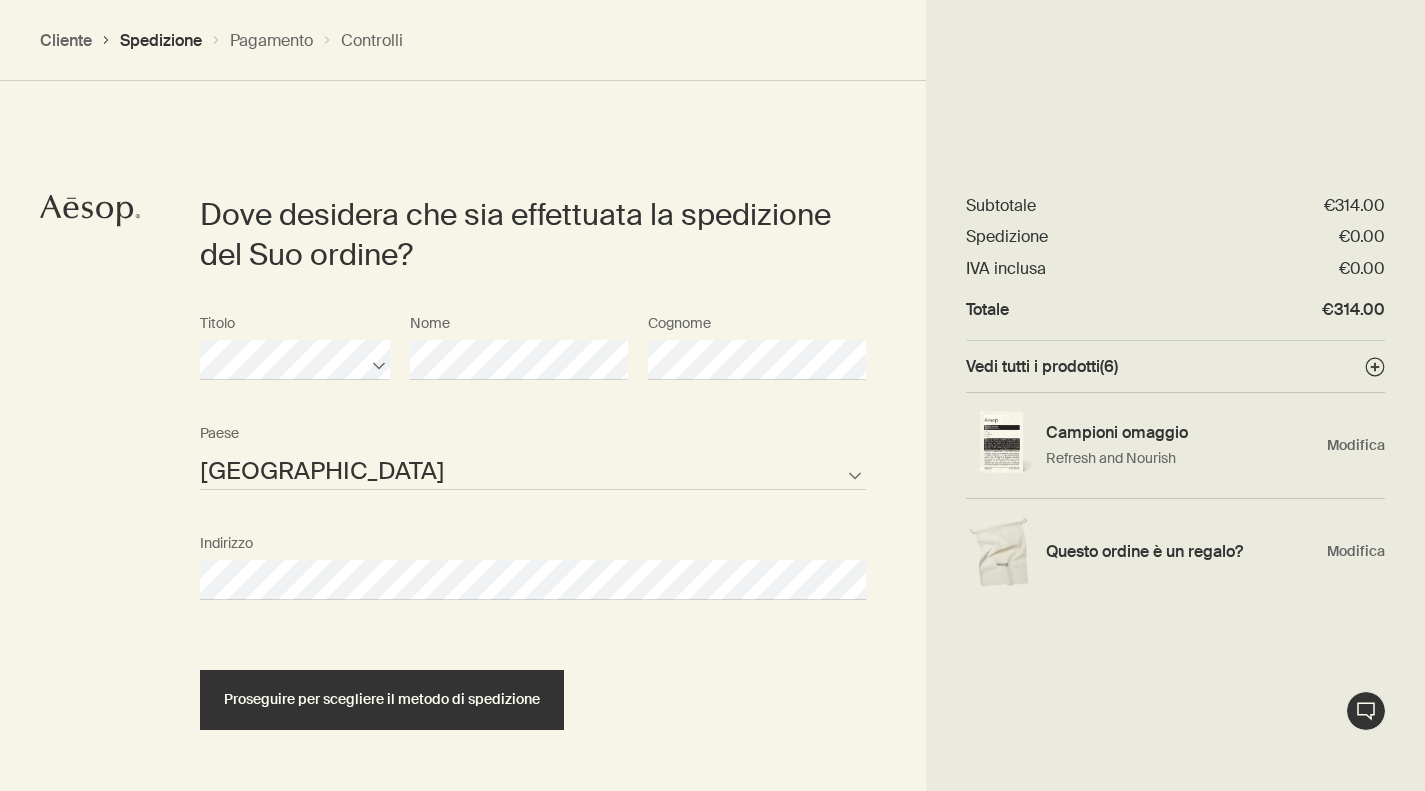 select on "IT" 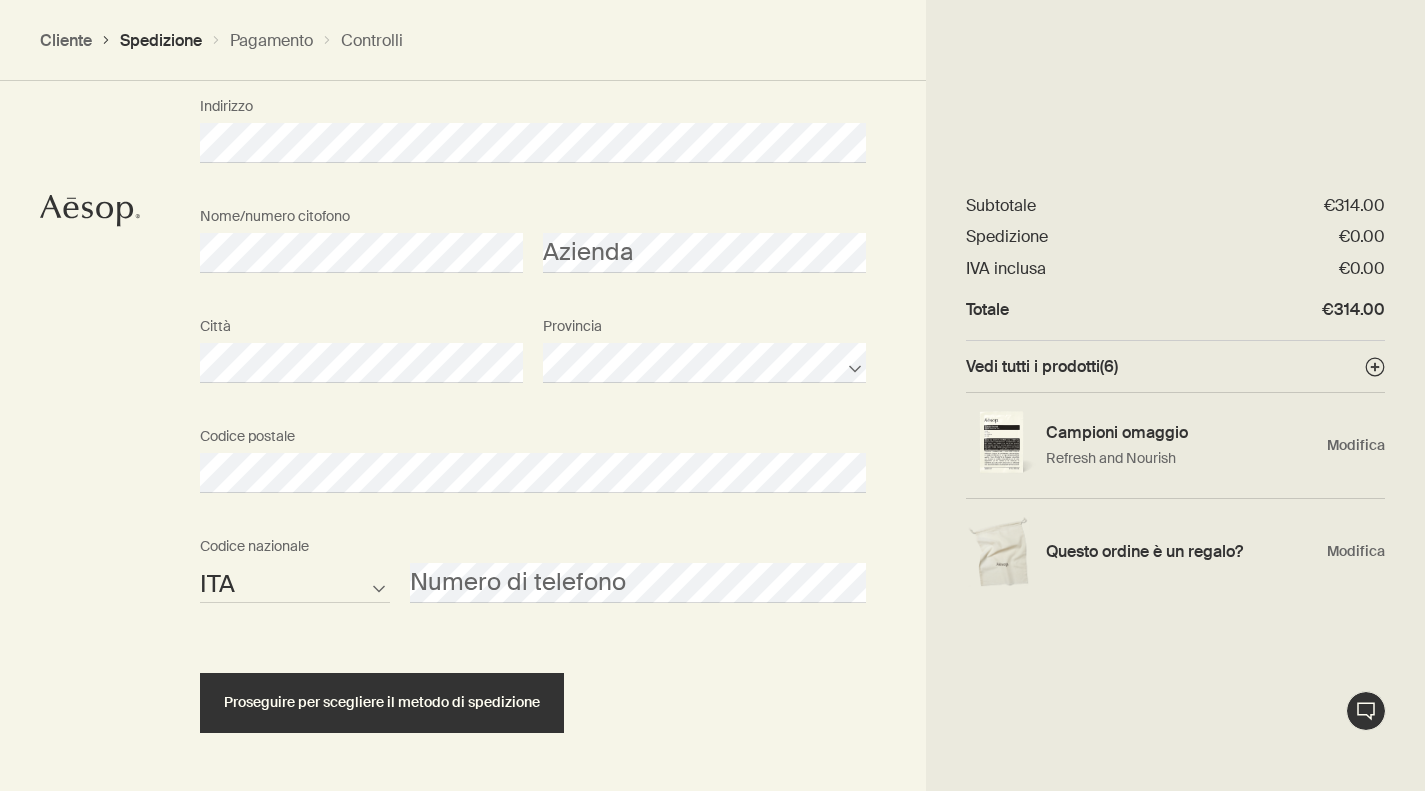 scroll, scrollTop: 899, scrollLeft: 0, axis: vertical 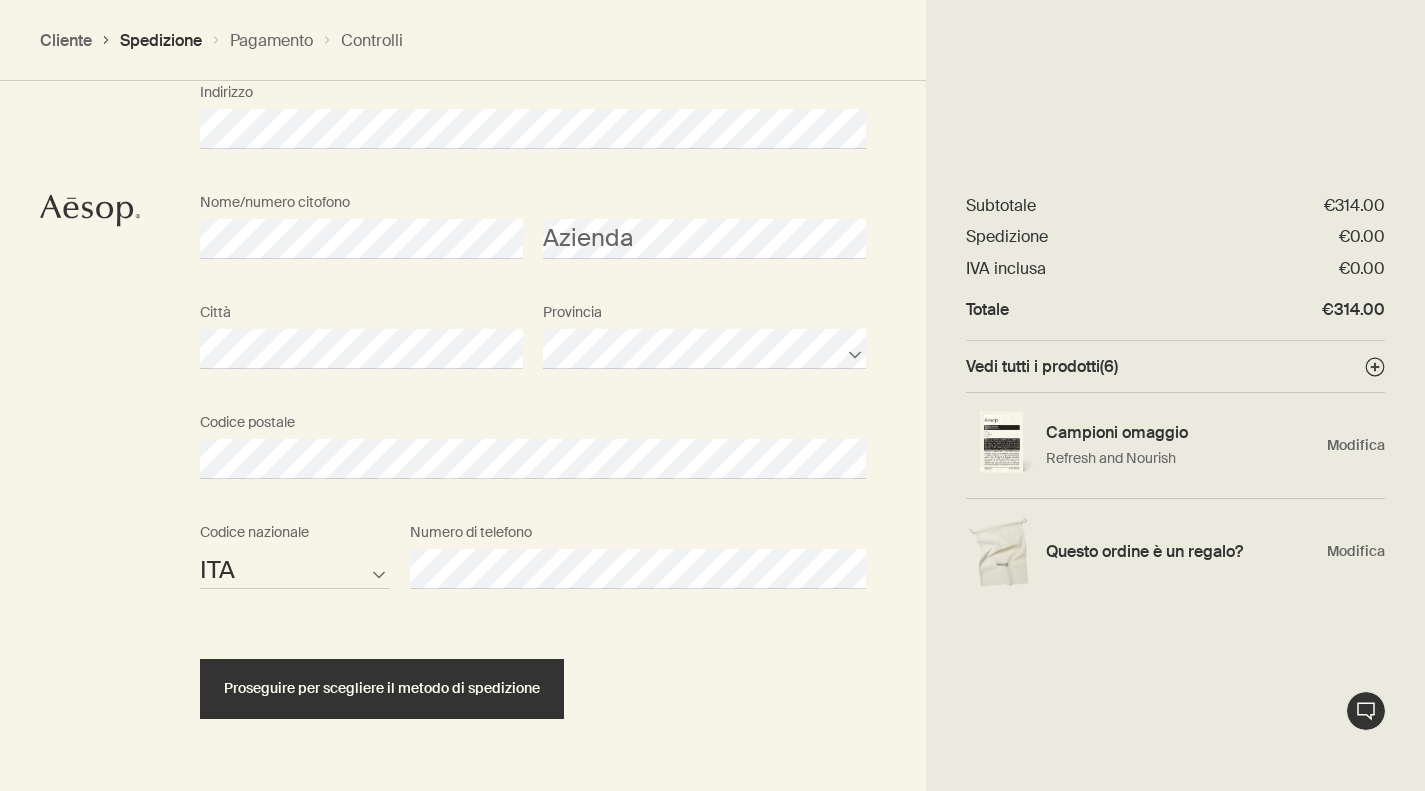 click on "Proseguire per scegliere il metodo di spedizione" at bounding box center (382, 689) 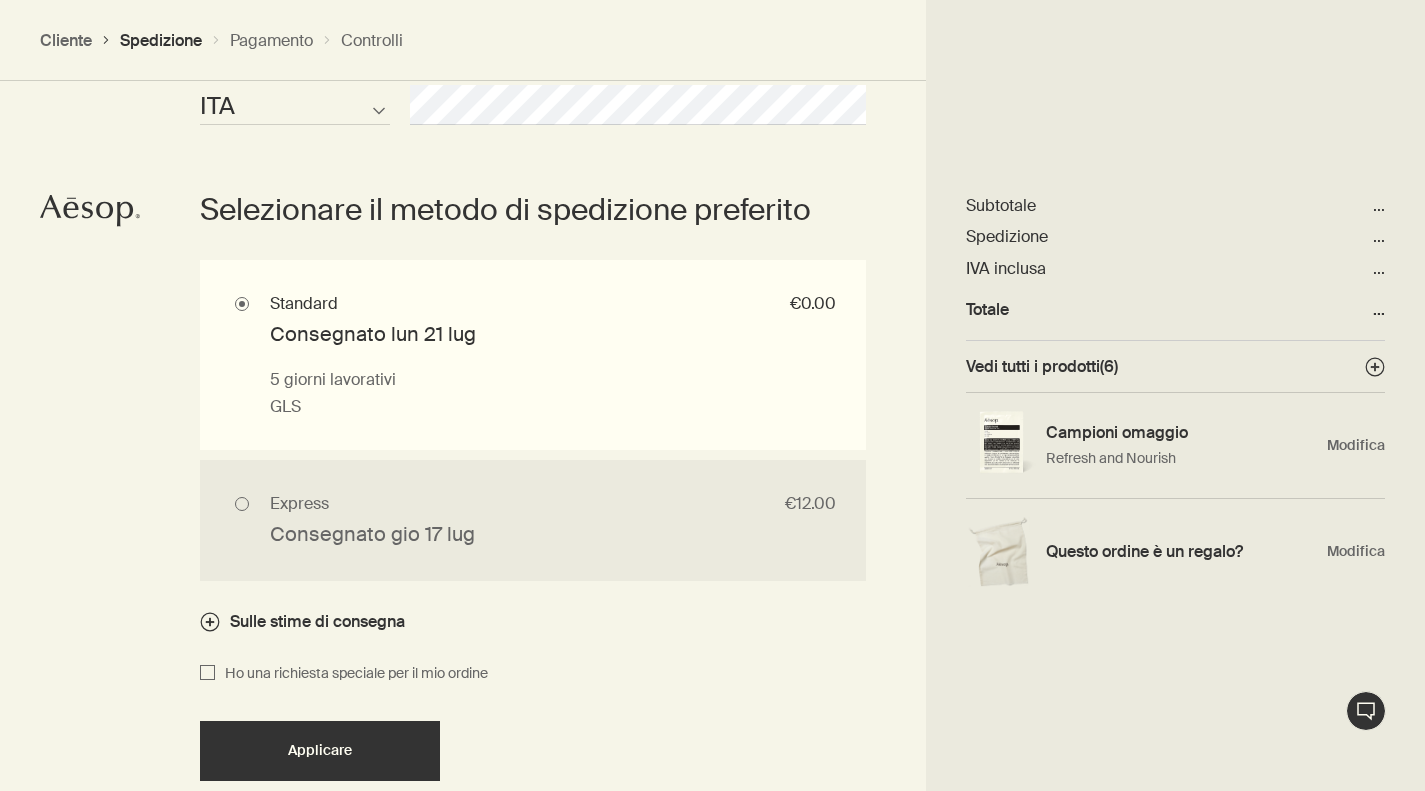 scroll, scrollTop: 1365, scrollLeft: 0, axis: vertical 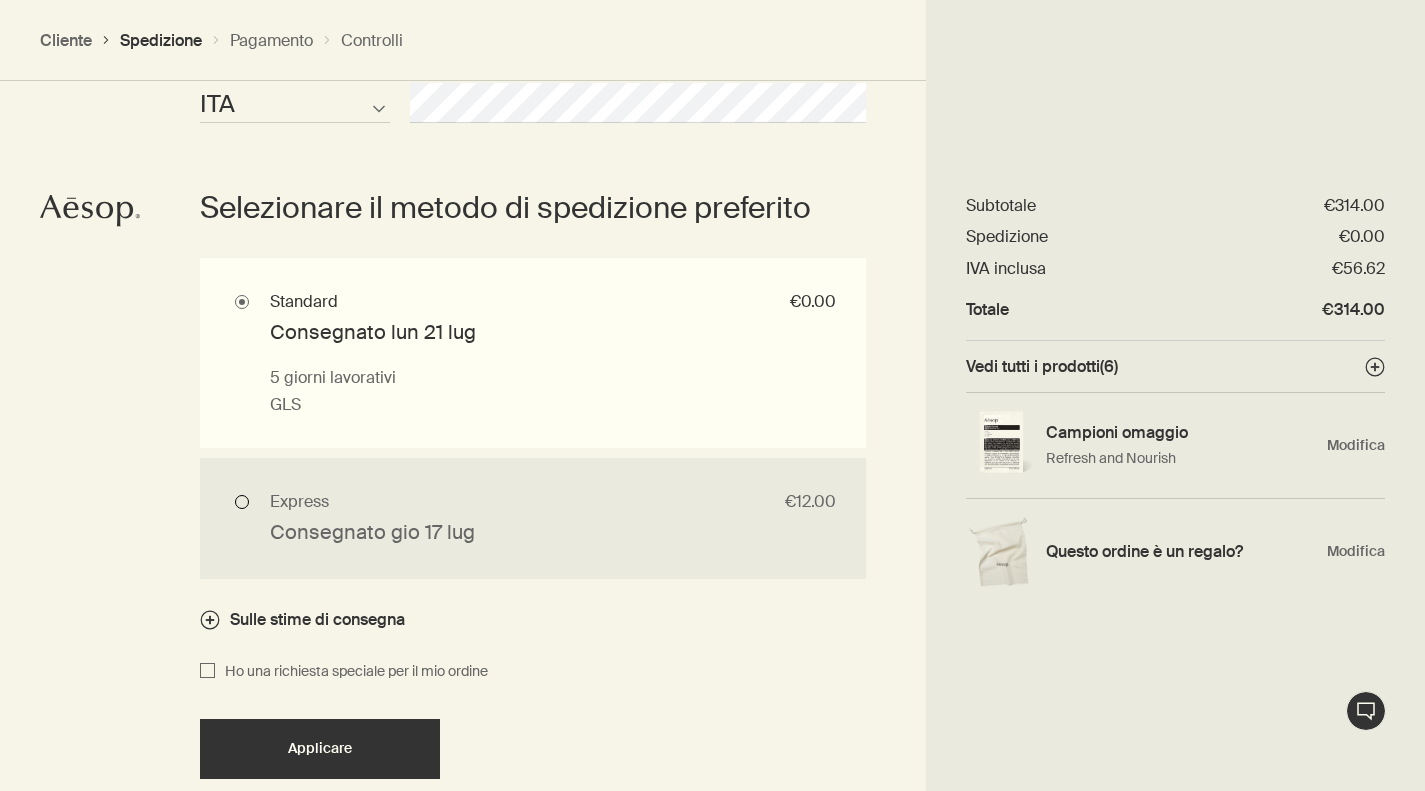 click on "Express €12.00 Consegnato gio 17 lug 2 giorni lavorativi DHL" at bounding box center [533, 518] 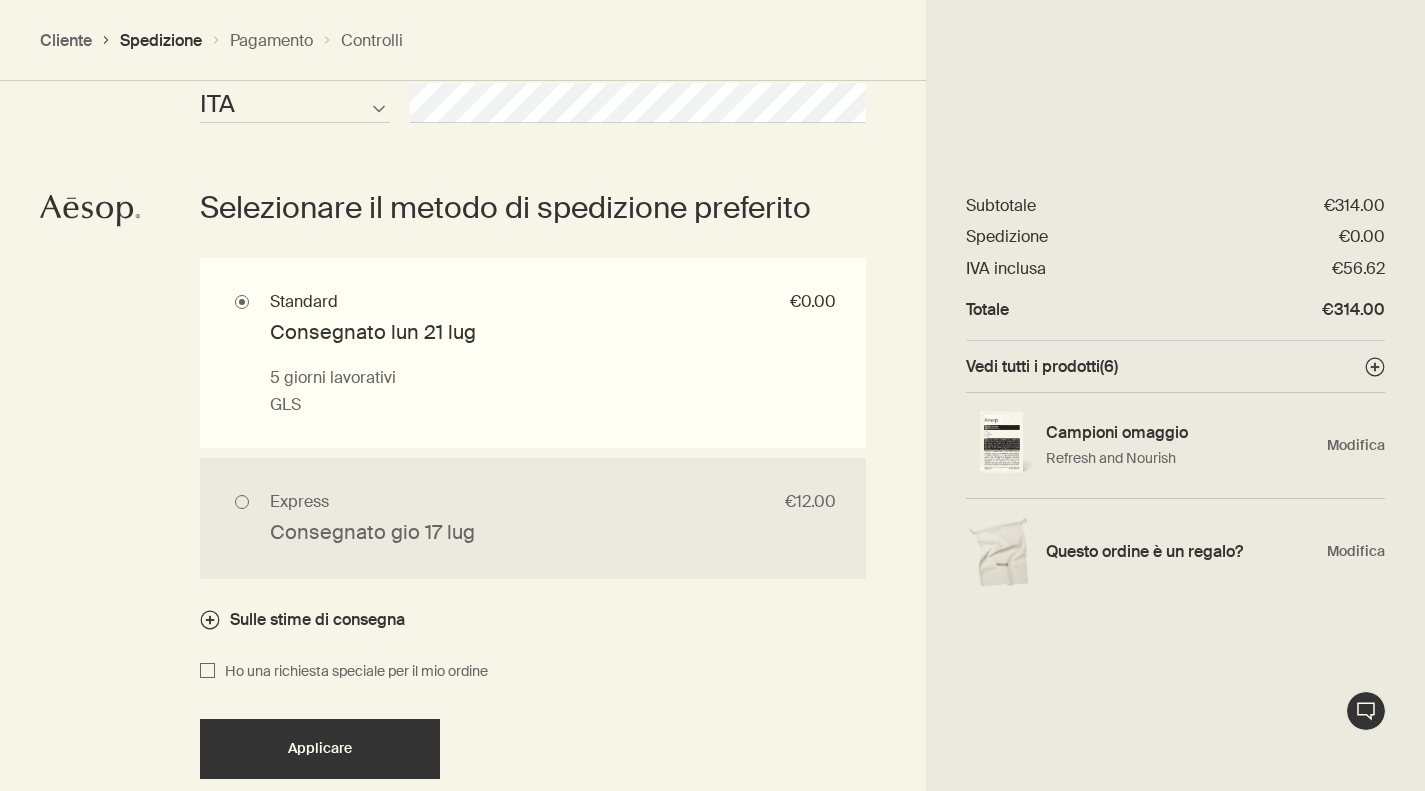 radio on "true" 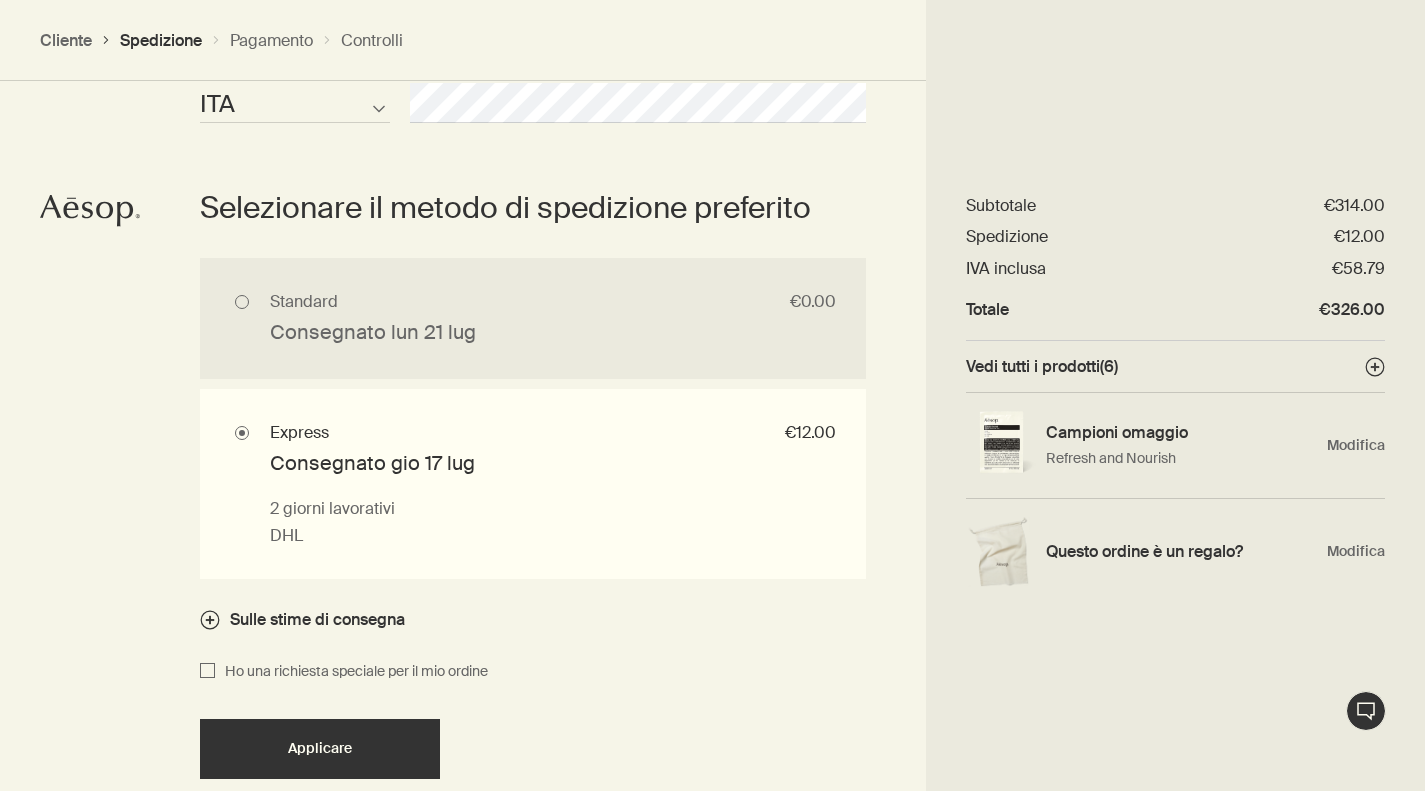 click on "Applicare" at bounding box center [320, 748] 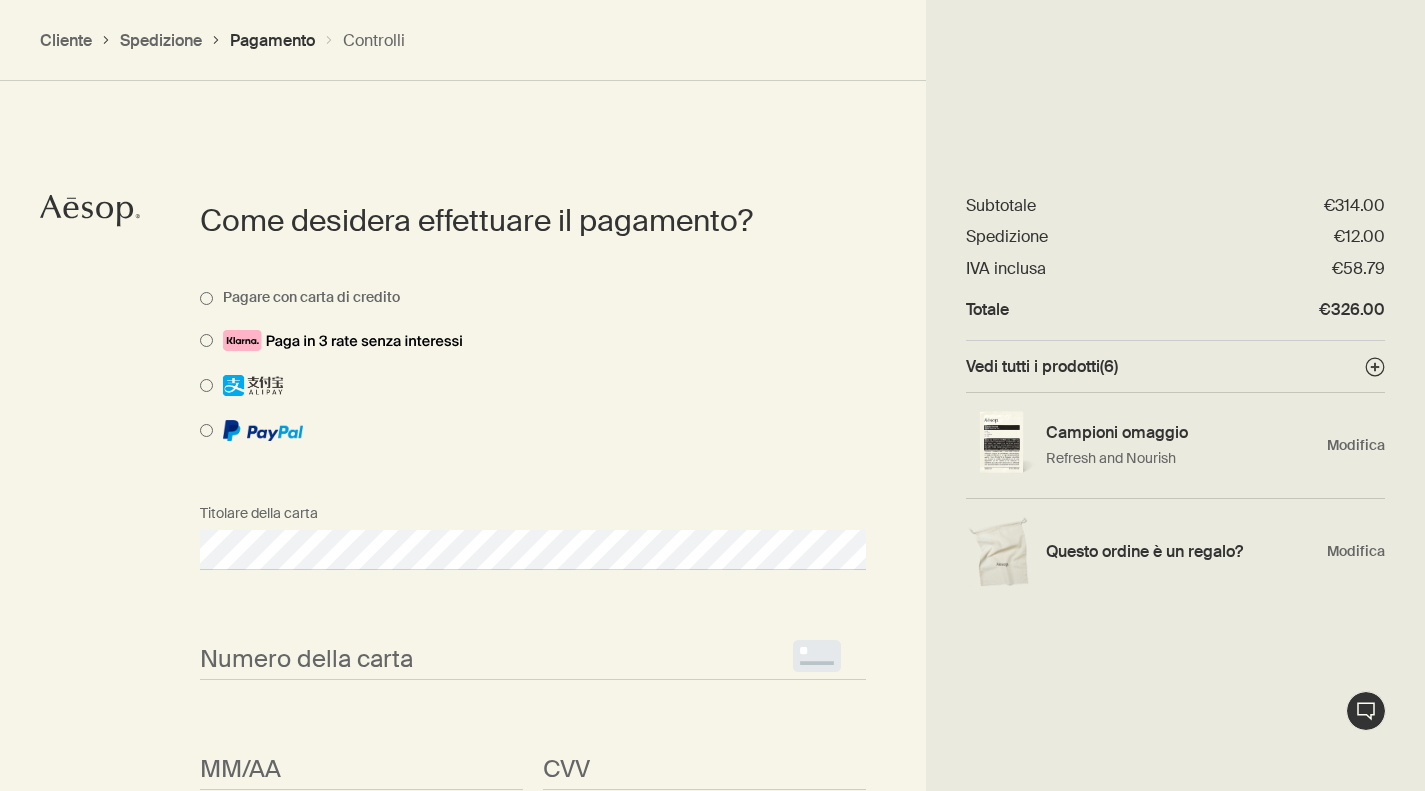 scroll, scrollTop: 1001, scrollLeft: 0, axis: vertical 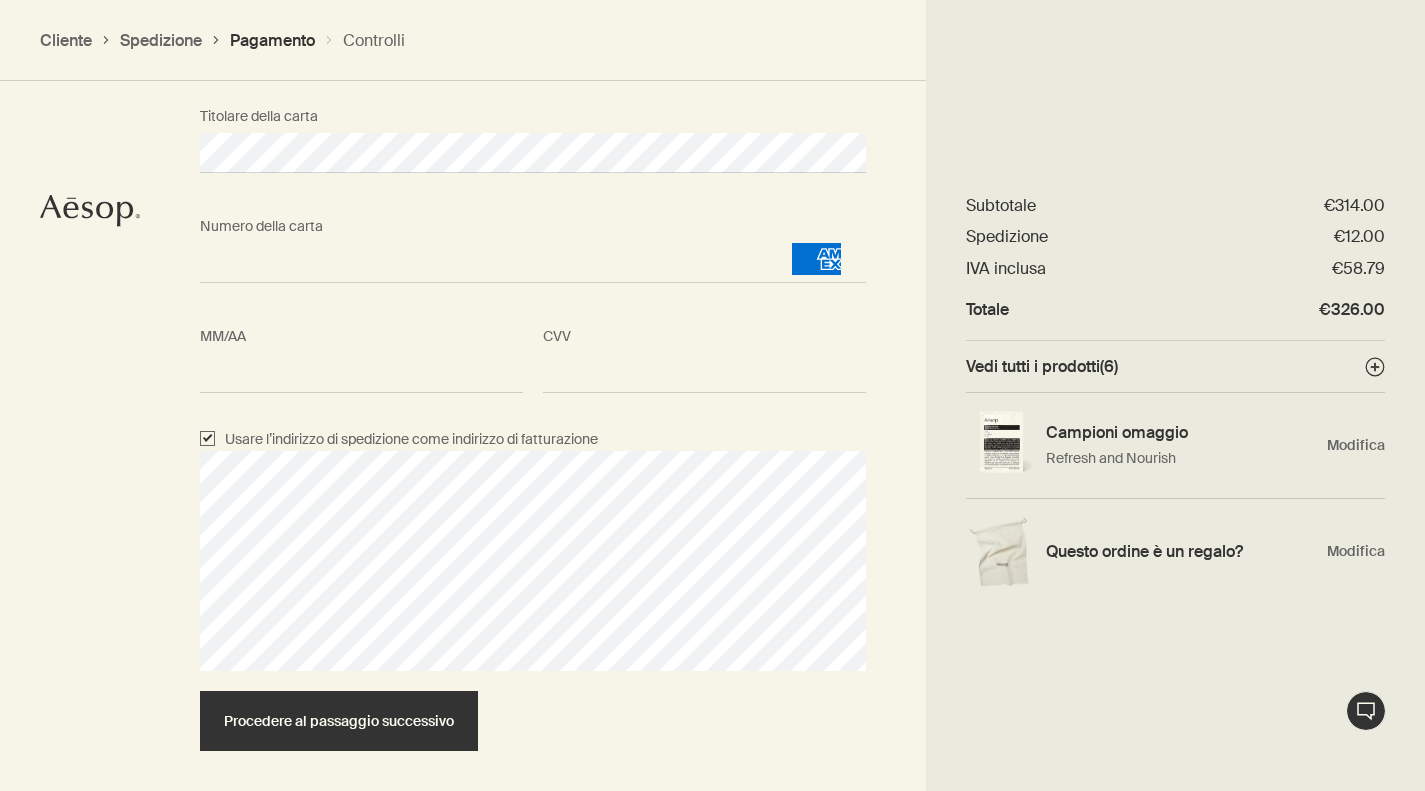 click on "Procedere al passaggio successivo" at bounding box center (339, 721) 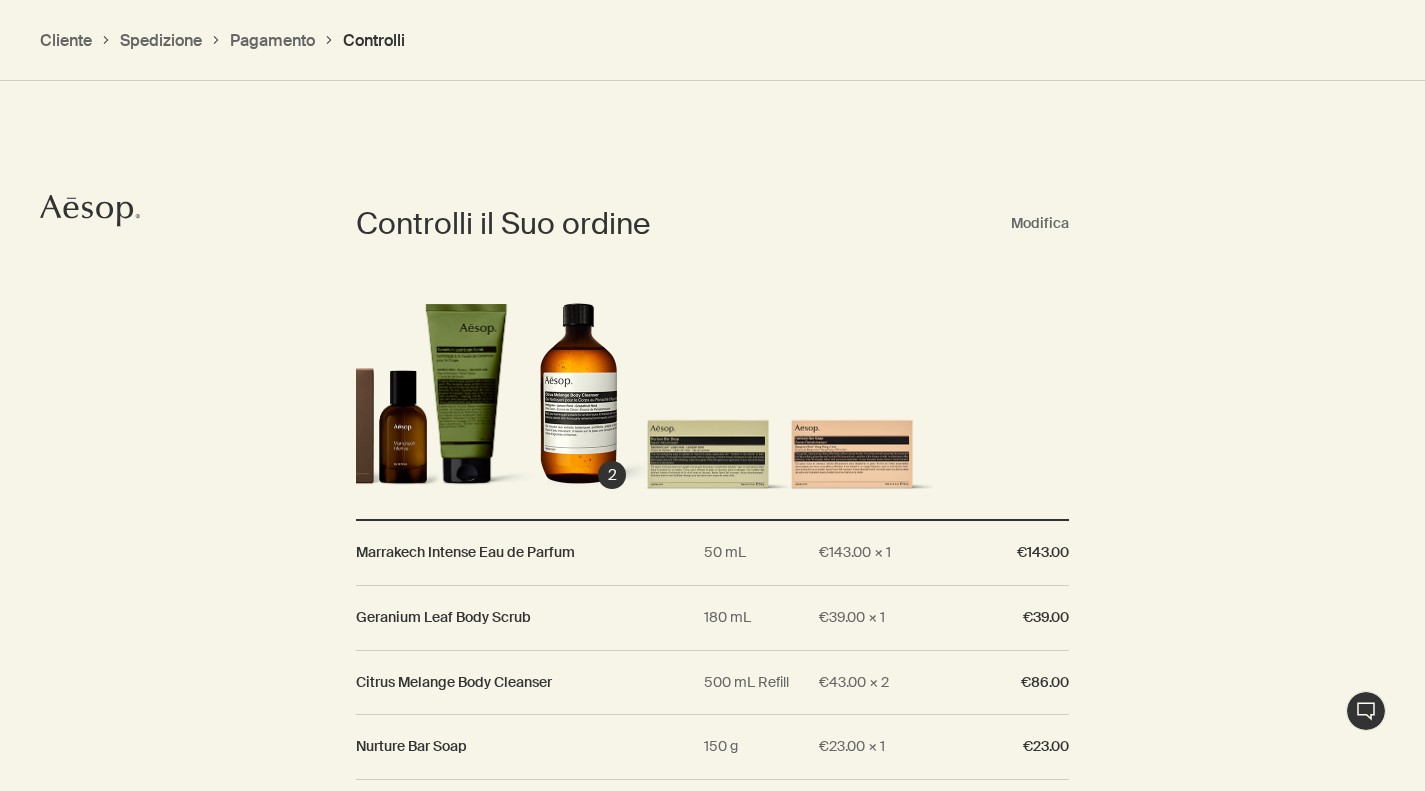 scroll, scrollTop: 1378, scrollLeft: 0, axis: vertical 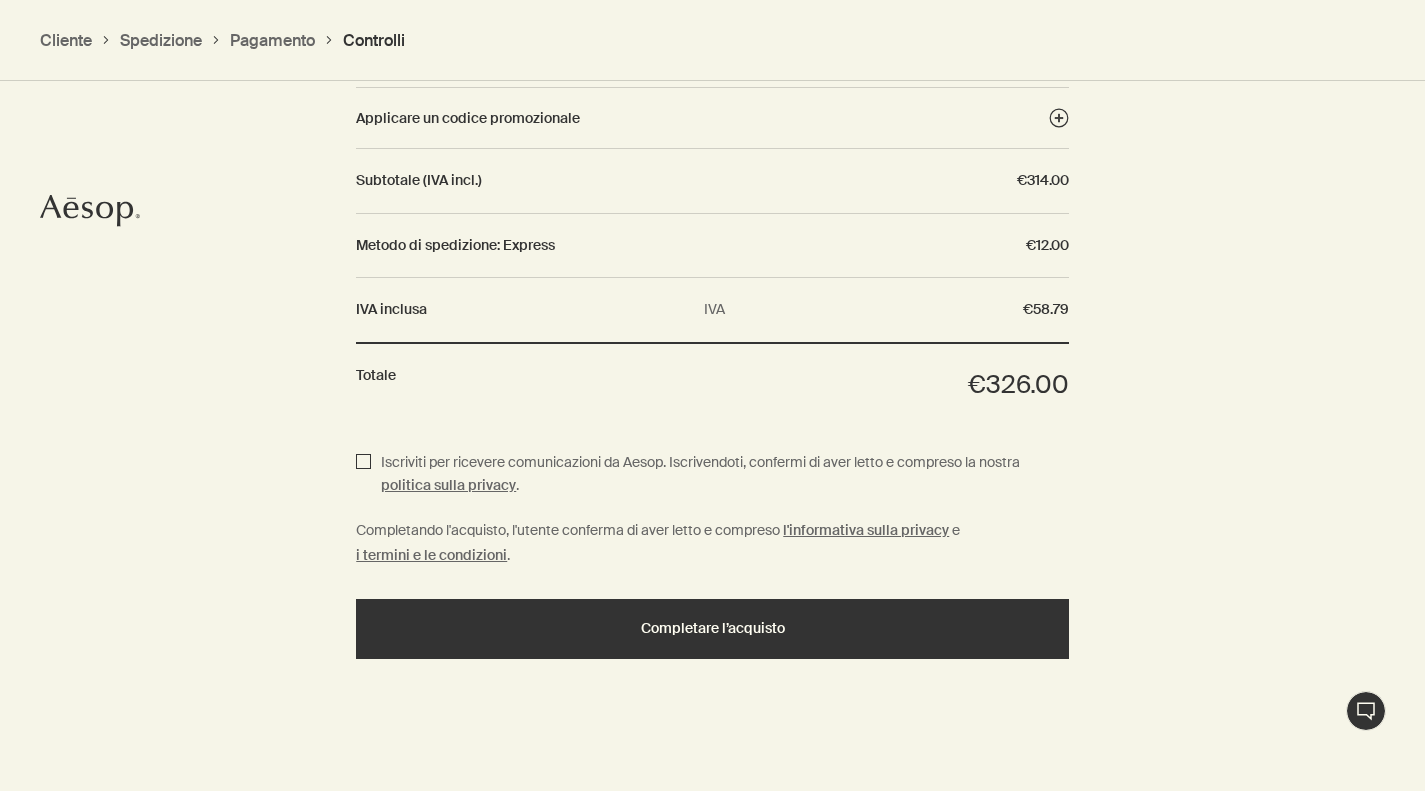 click on "Iscriviti per ricevere comunicazioni da Aesop. Iscrivendoti, confermi di aver letto e compreso la nostra  politica sulla privacy ." at bounding box center (363, 475) 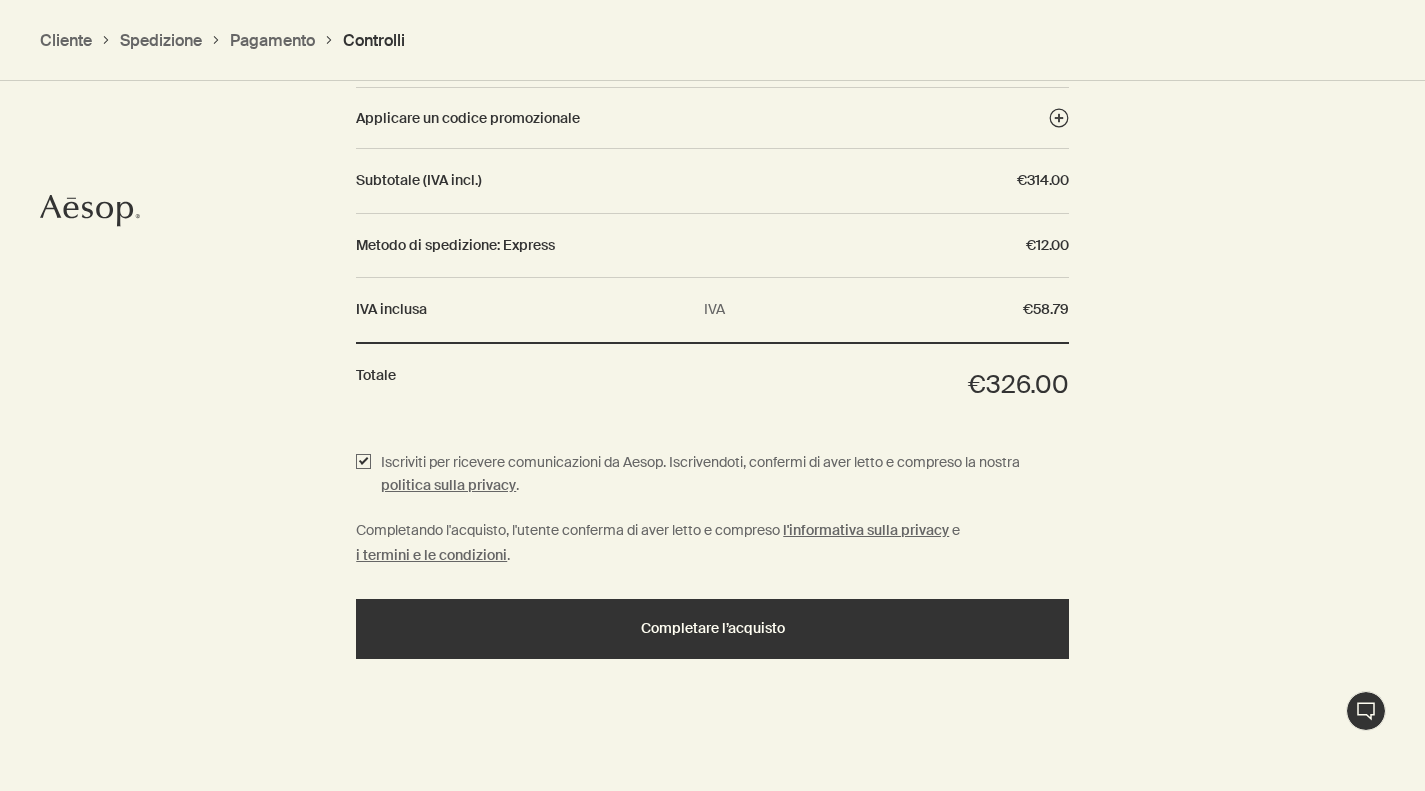click on "Iscriviti per ricevere comunicazioni da Aesop. Iscrivendoti, confermi di aver letto e compreso la nostra  politica sulla privacy .
Completando l'acquisto, l'utente conferma di aver letto e compreso
l'informativa sulla privacy
e
i termini e le condizioni .
Completare l’acquisto" at bounding box center (712, 616) 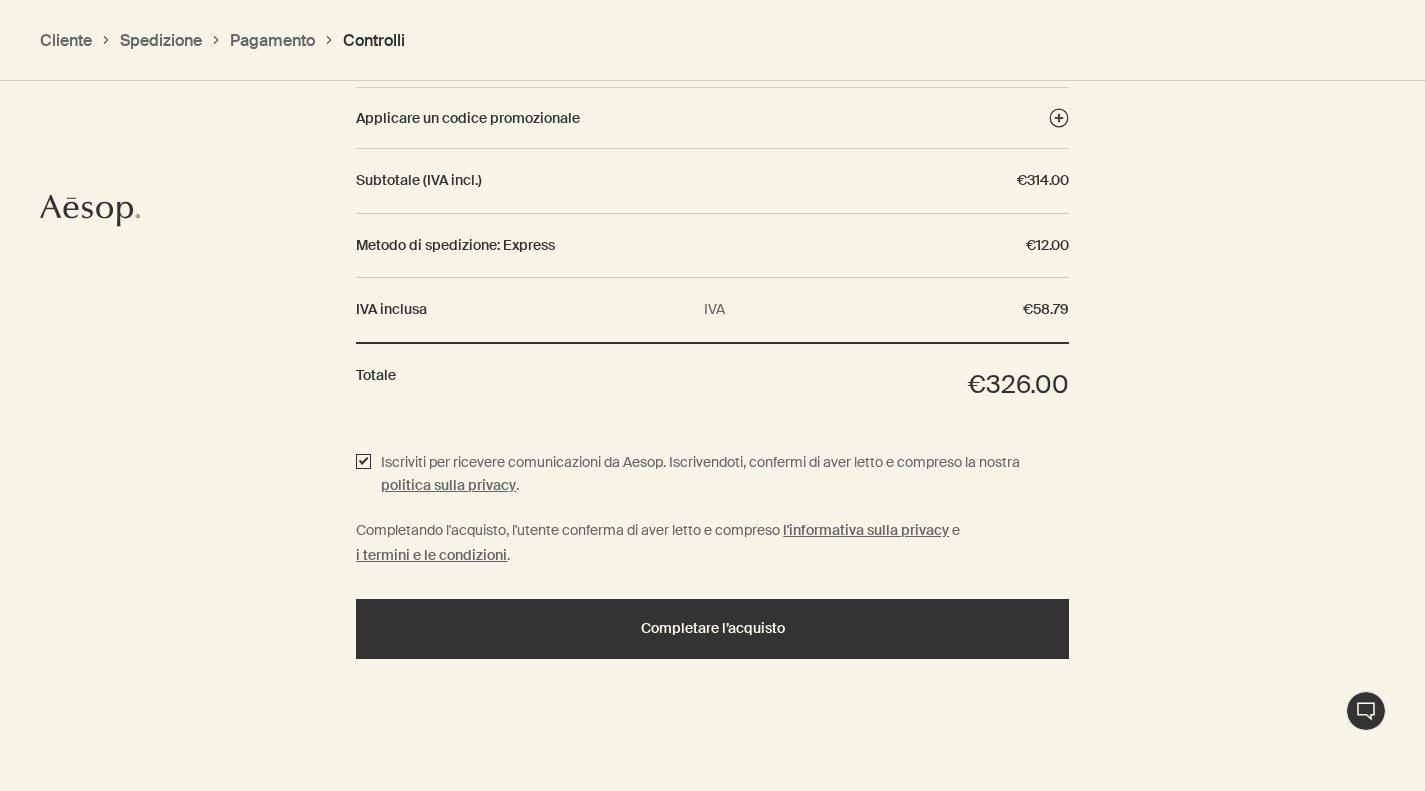 click on "Iscriviti per ricevere comunicazioni da Aesop. Iscrivendoti, confermi di aver letto e compreso la nostra  politica sulla privacy ." at bounding box center (363, 475) 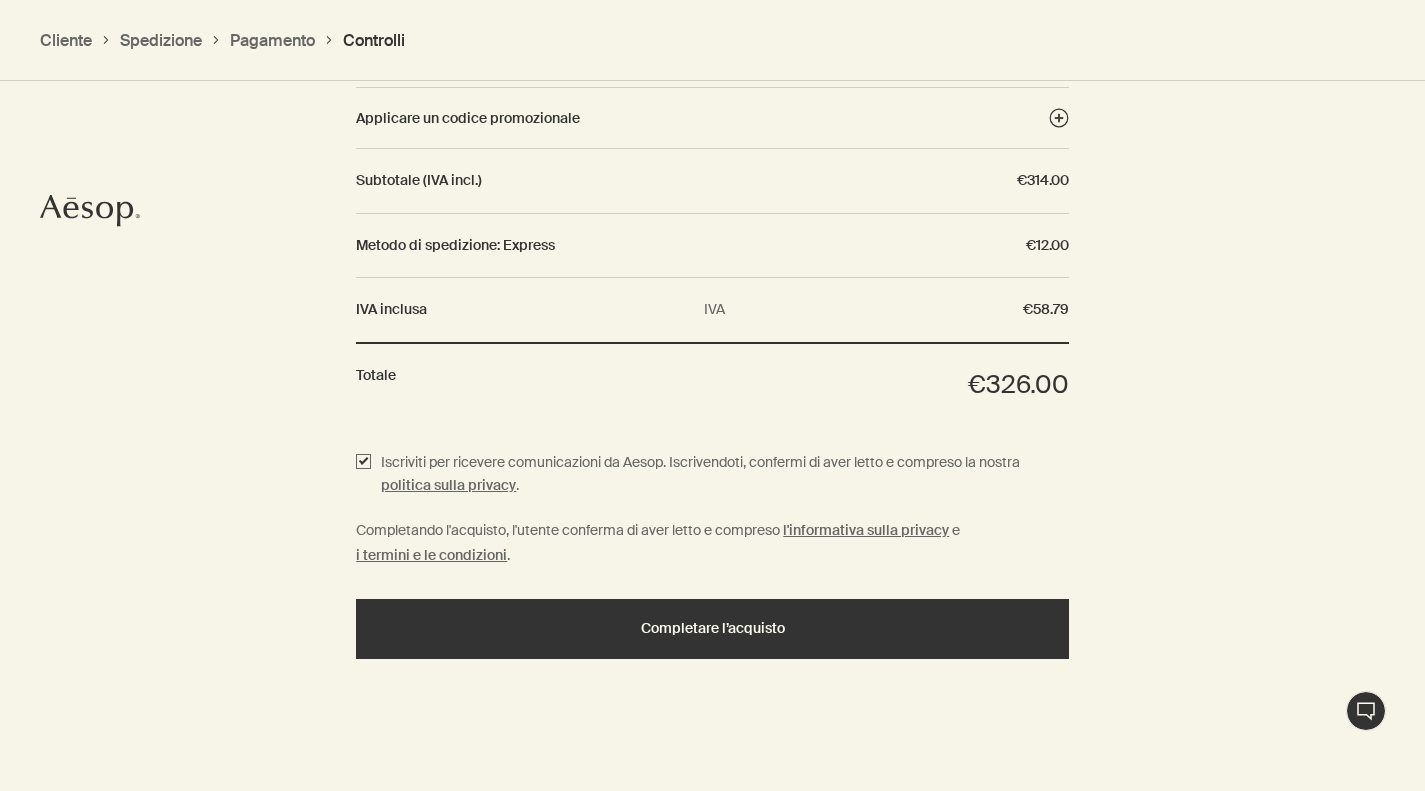 checkbox on "false" 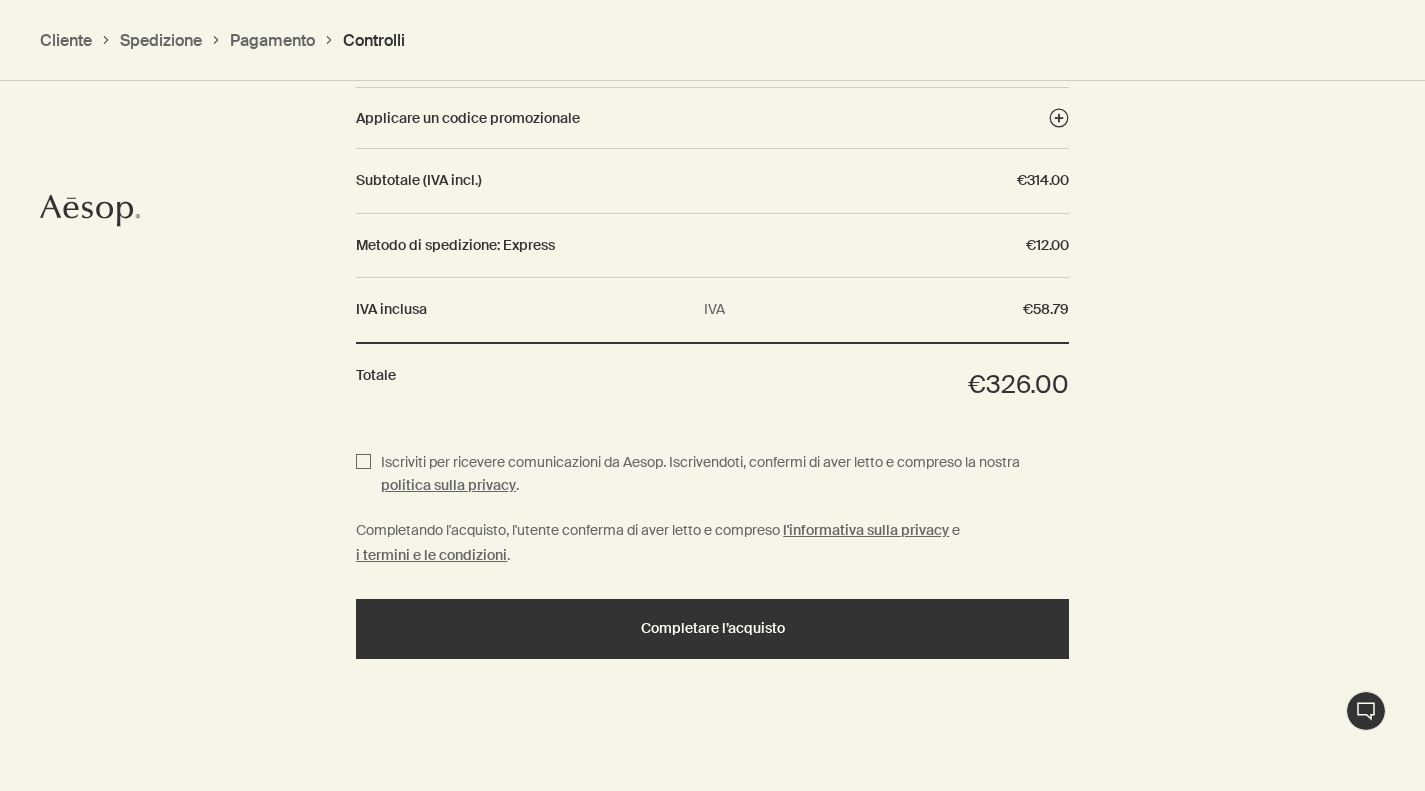 click on "Completare l’acquisto" at bounding box center (712, 629) 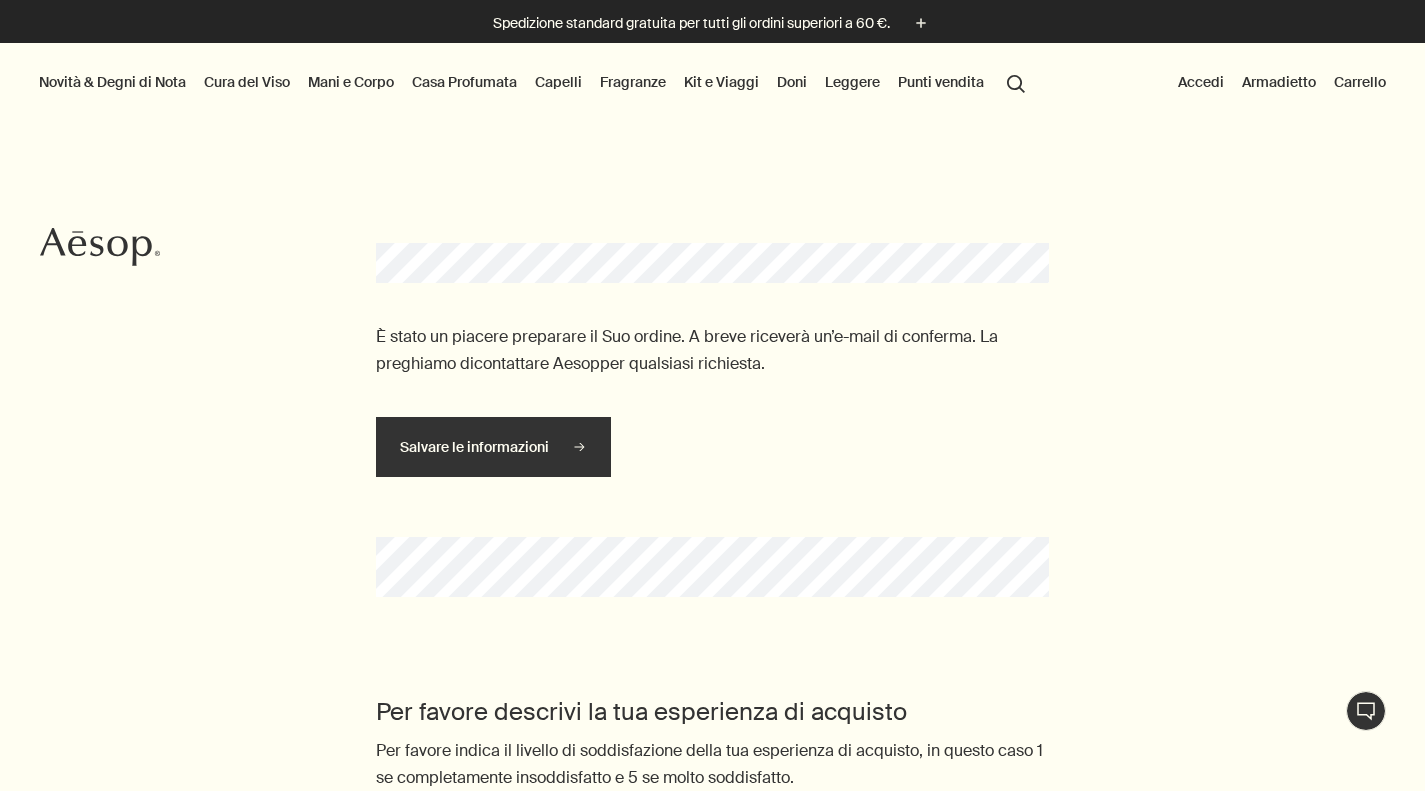 scroll, scrollTop: 0, scrollLeft: 0, axis: both 